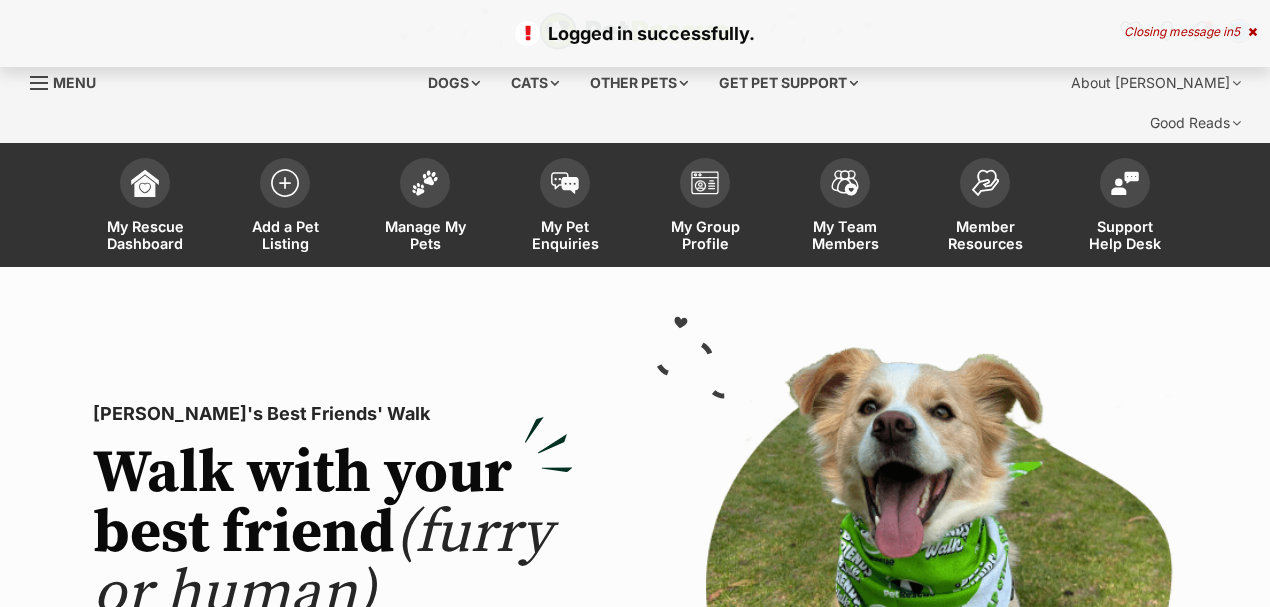 scroll, scrollTop: 0, scrollLeft: 0, axis: both 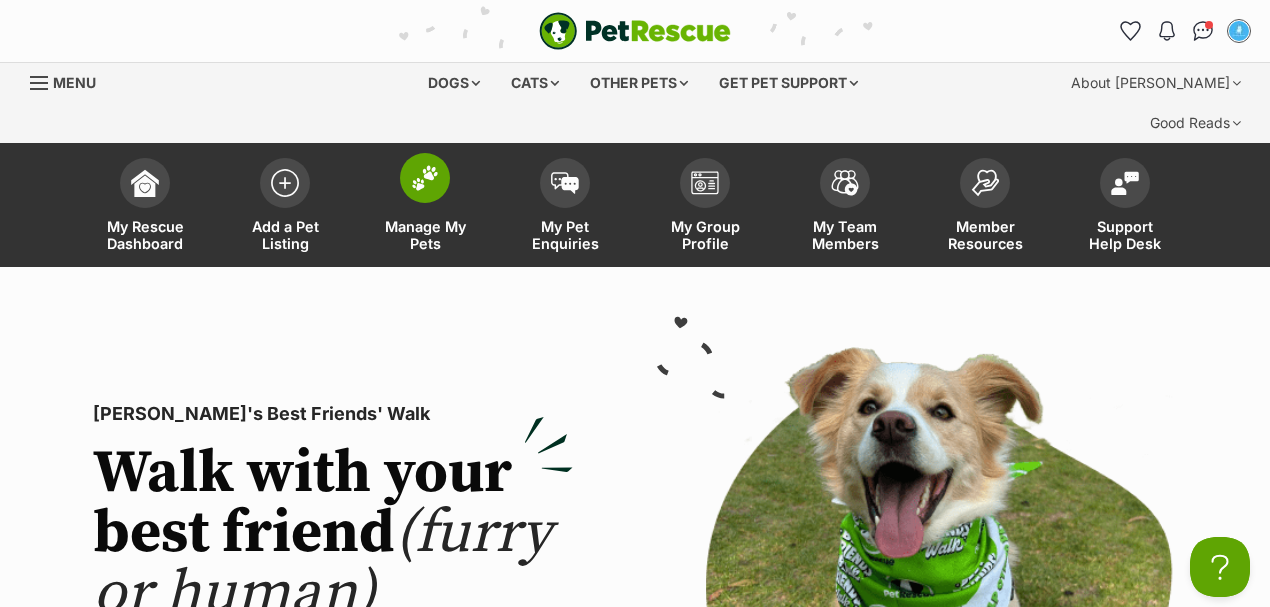 click on "Manage My Pets" at bounding box center [425, 207] 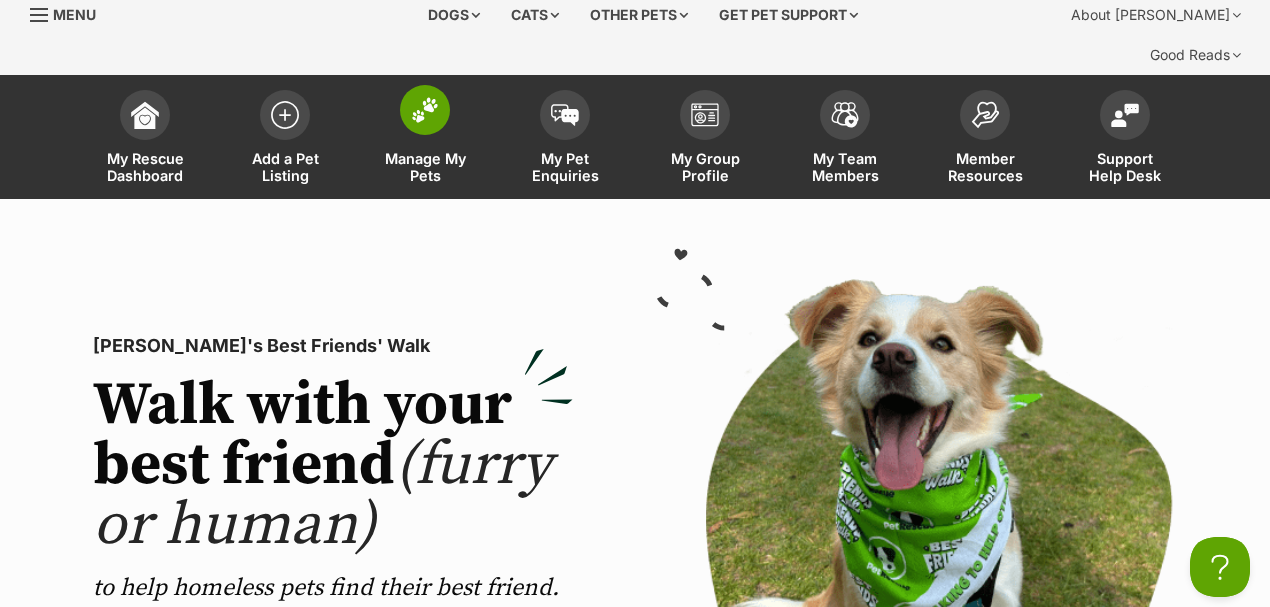 scroll, scrollTop: 133, scrollLeft: 0, axis: vertical 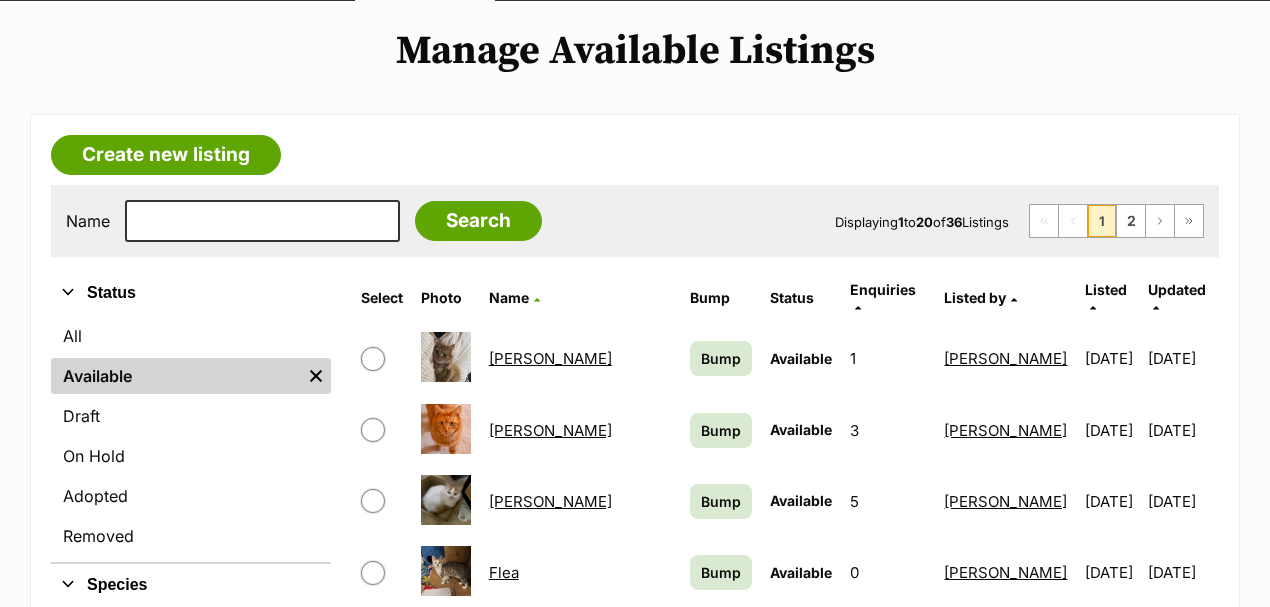 click on "[PERSON_NAME]" at bounding box center (550, 430) 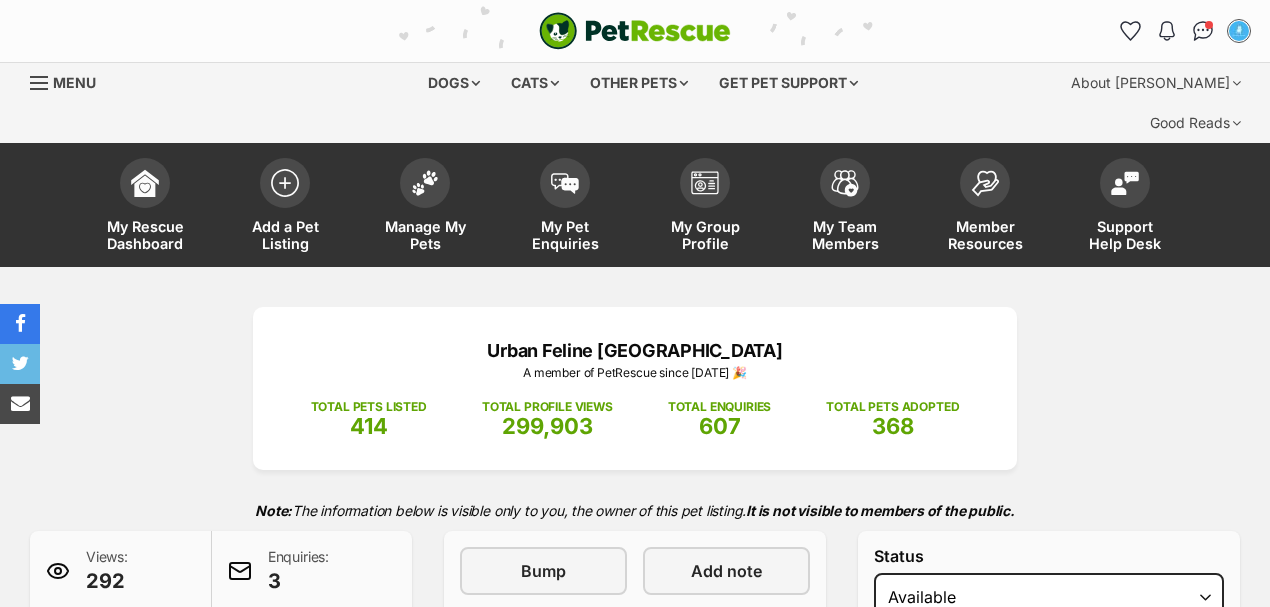 scroll, scrollTop: 400, scrollLeft: 0, axis: vertical 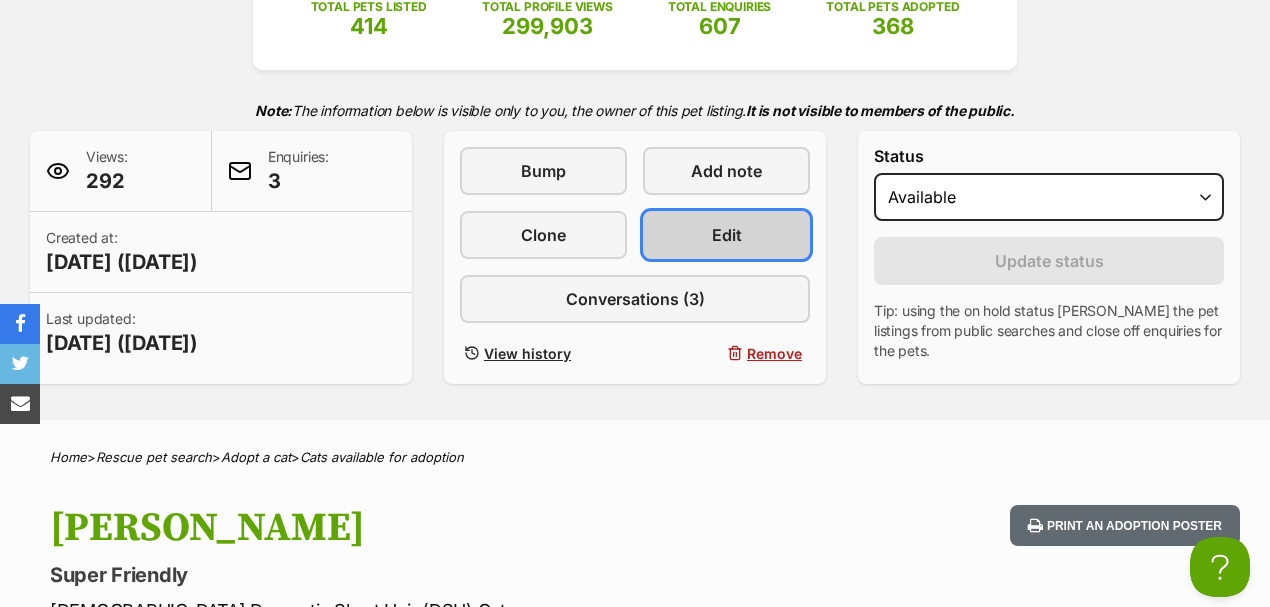 click on "Edit" at bounding box center (727, 235) 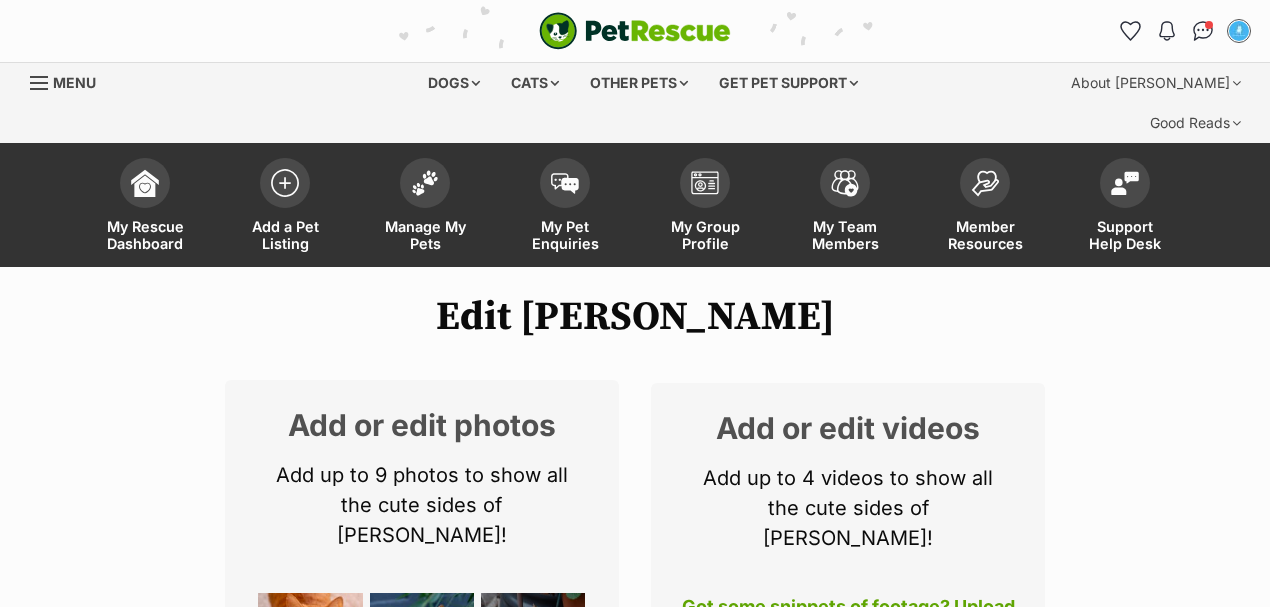 scroll, scrollTop: 600, scrollLeft: 0, axis: vertical 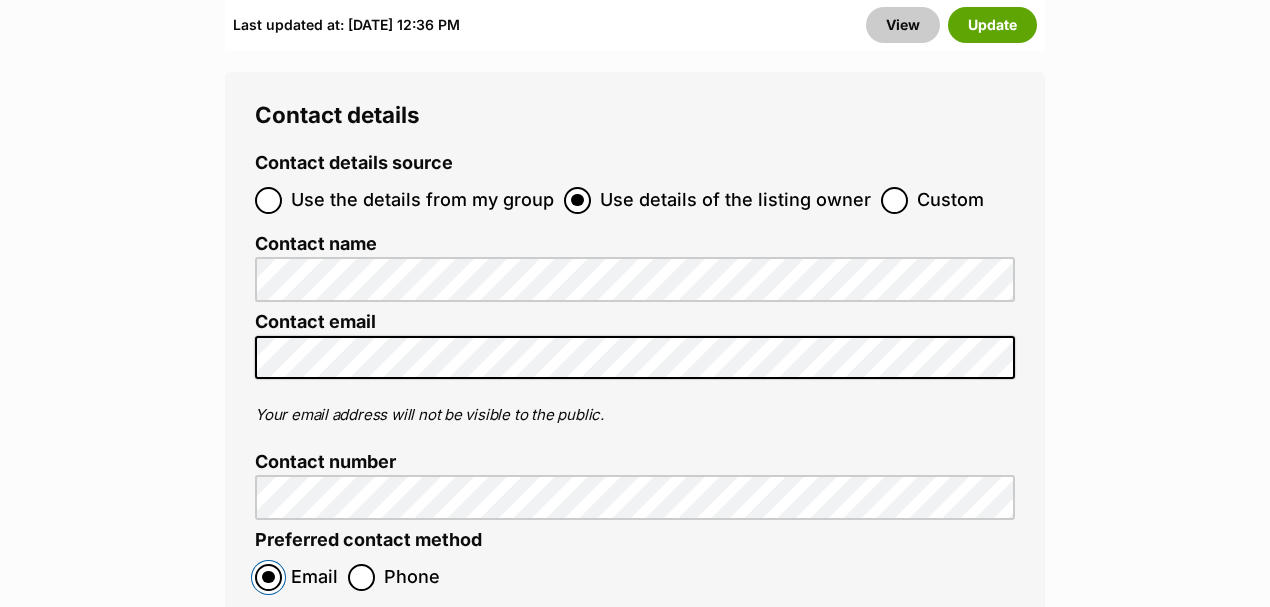 click on "Email" at bounding box center (268, 577) 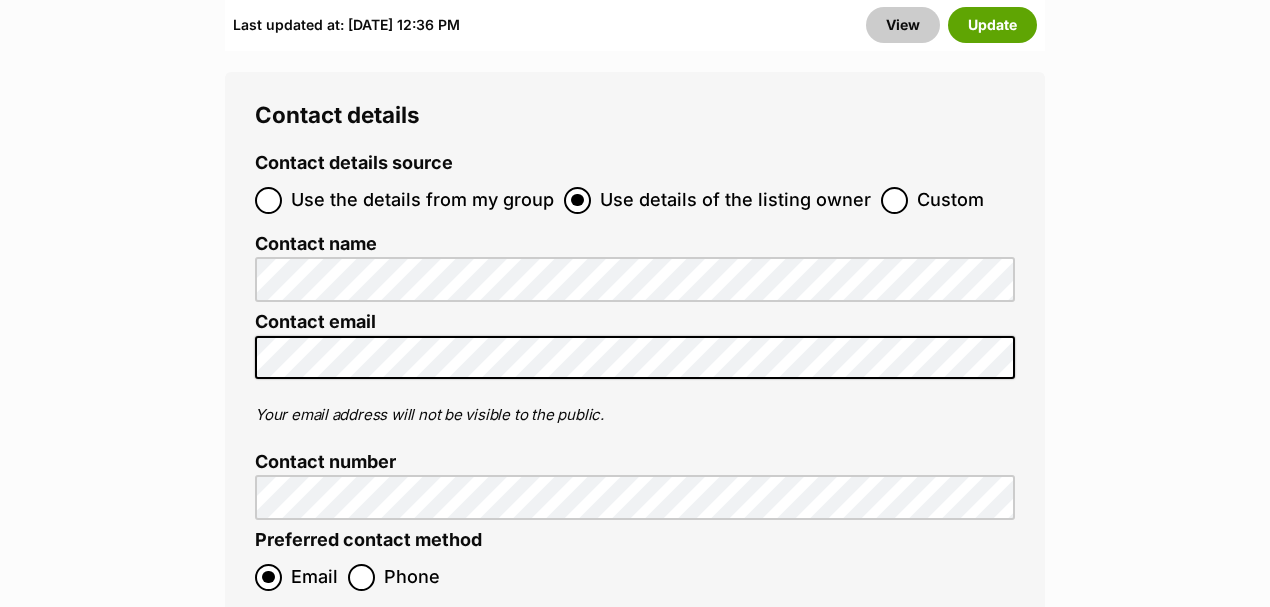 click on "Phone" at bounding box center [394, 577] 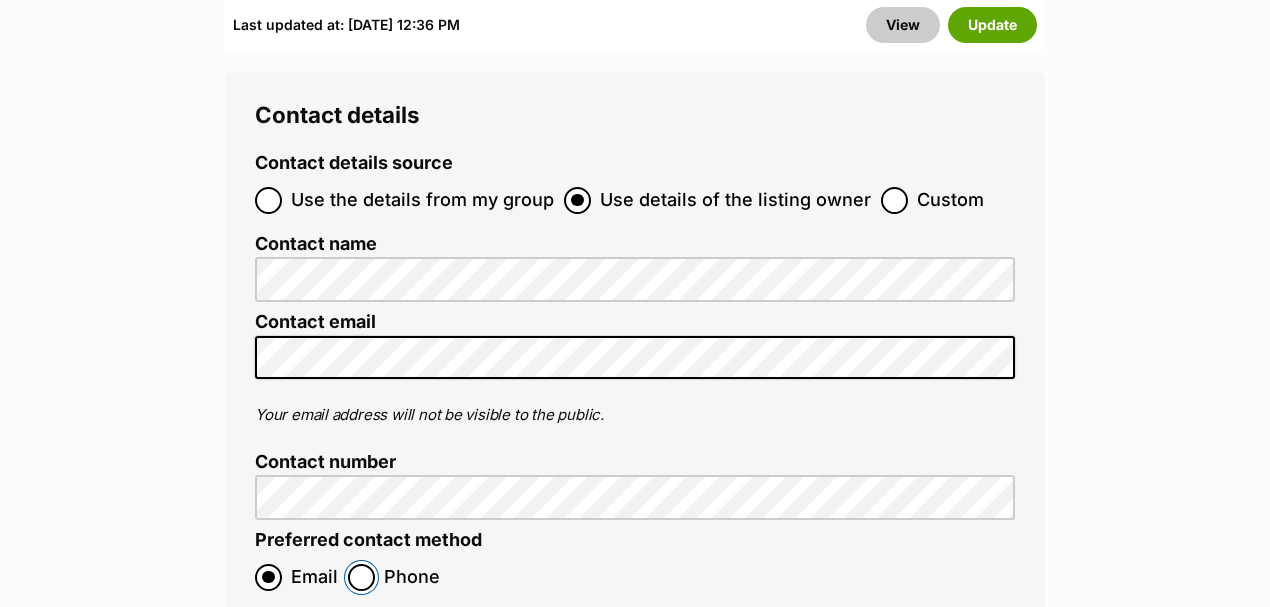 click on "Phone" at bounding box center (361, 577) 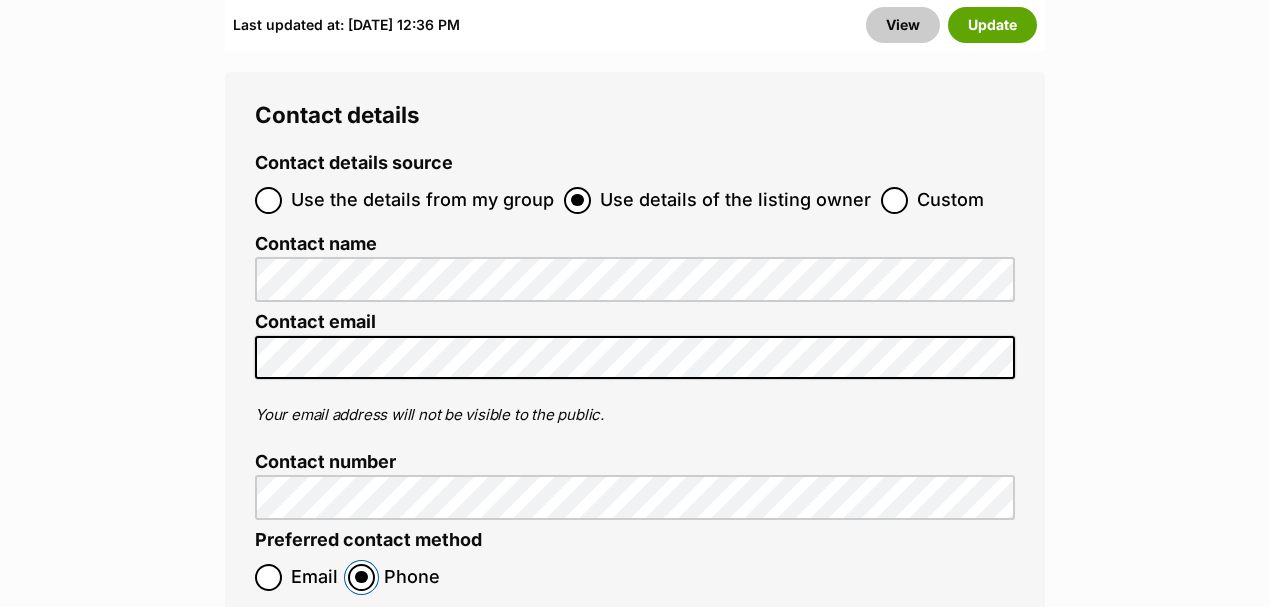 scroll, scrollTop: 9200, scrollLeft: 0, axis: vertical 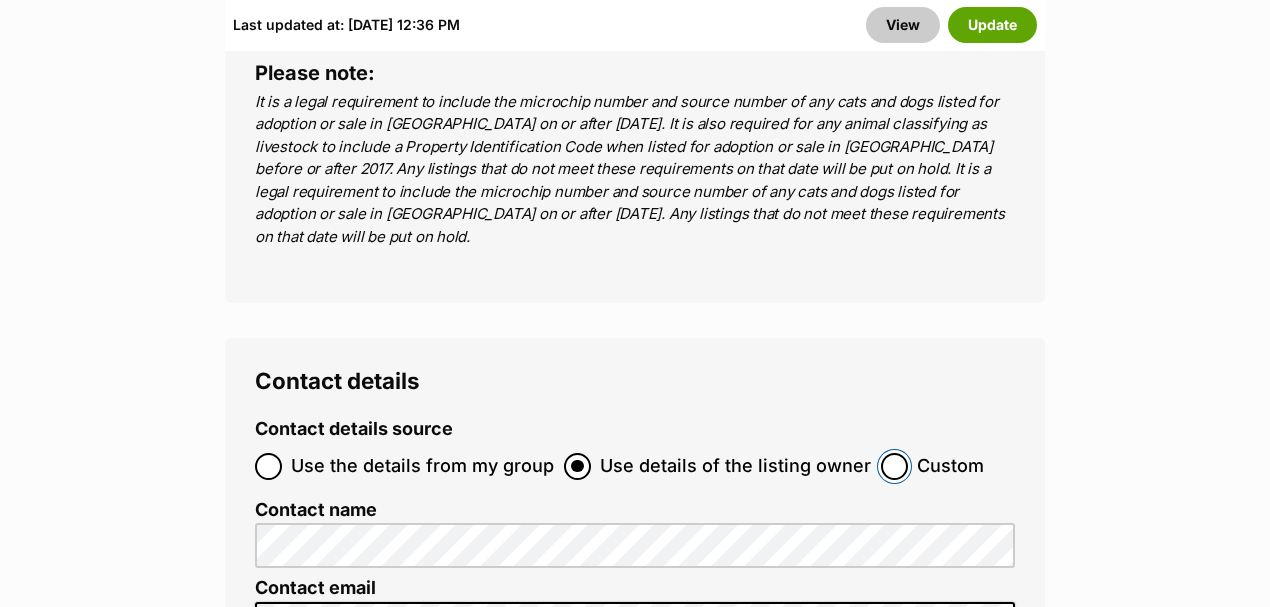 click on "Custom" at bounding box center [894, 466] 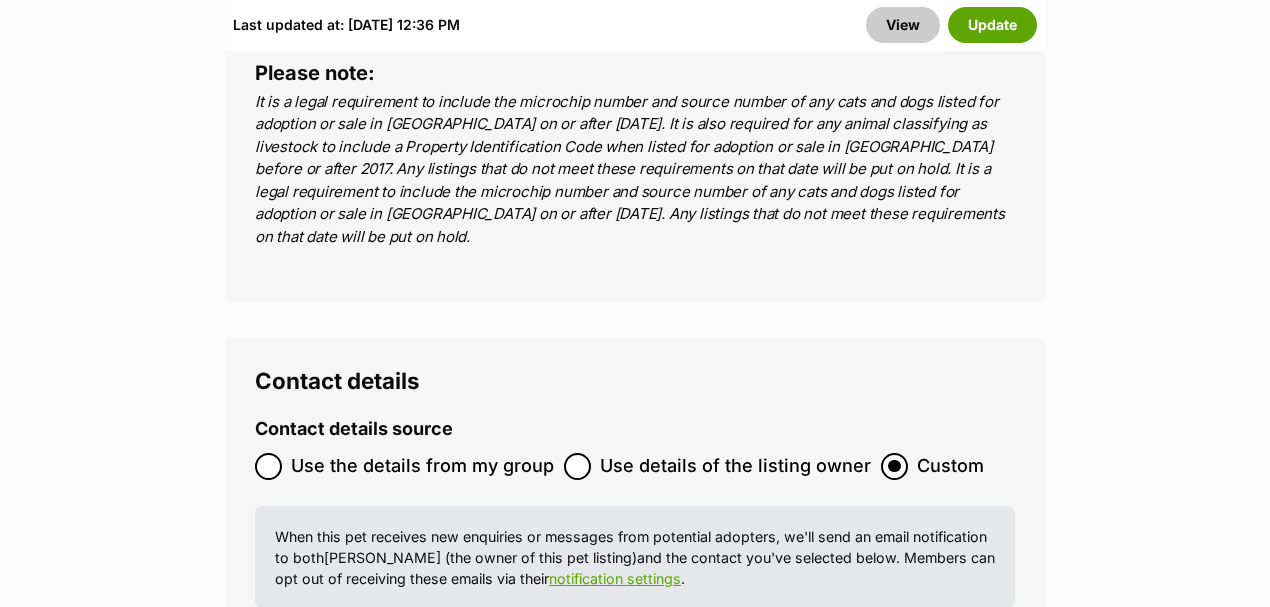 scroll, scrollTop: 0, scrollLeft: 0, axis: both 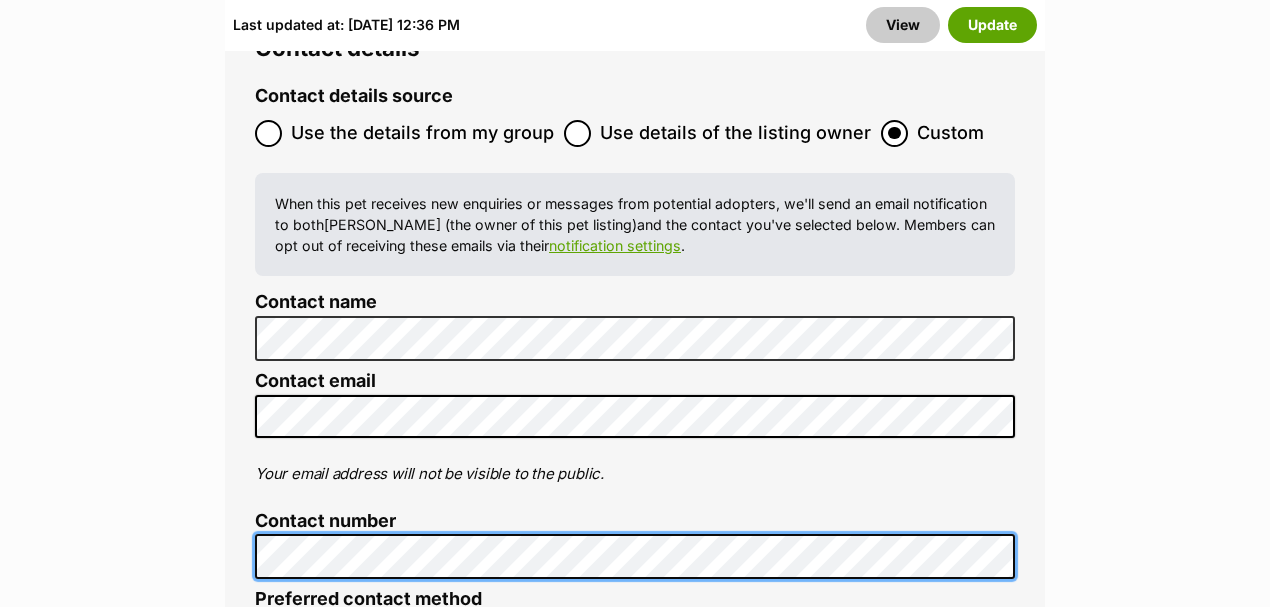 click on "Edit Arthur
Add or edit photos
Add up to 9 photos to show all
the cute sides of Arthur!
+5
Edit Photos
Add or edit videos
Add up to 4 videos to show all
the cute sides of Arthur!
Got some snippets of footage? Upload the first video for Arthur!
Edit Videos
Listing owner Choose an owner Daniel Lewis
The owner of the pet listing is able to edit the listing and manage enquiries with potential adopters. Note:
Group Admins
are also able to edit this pet listing and manage all it's enquiries.
Any time this pet receives new enquiries or messages from potential adopters, we'll also send you an email notification. Members can opt out of receiving these emails via their
notification settings .
About This Pet Name
Henlo there, it looks like you might be using the pet name field to indicate that this pet is now on hold - we recommend updating the status to on hold from the  listing page  instead!
Species Cat" at bounding box center [635, -4163] 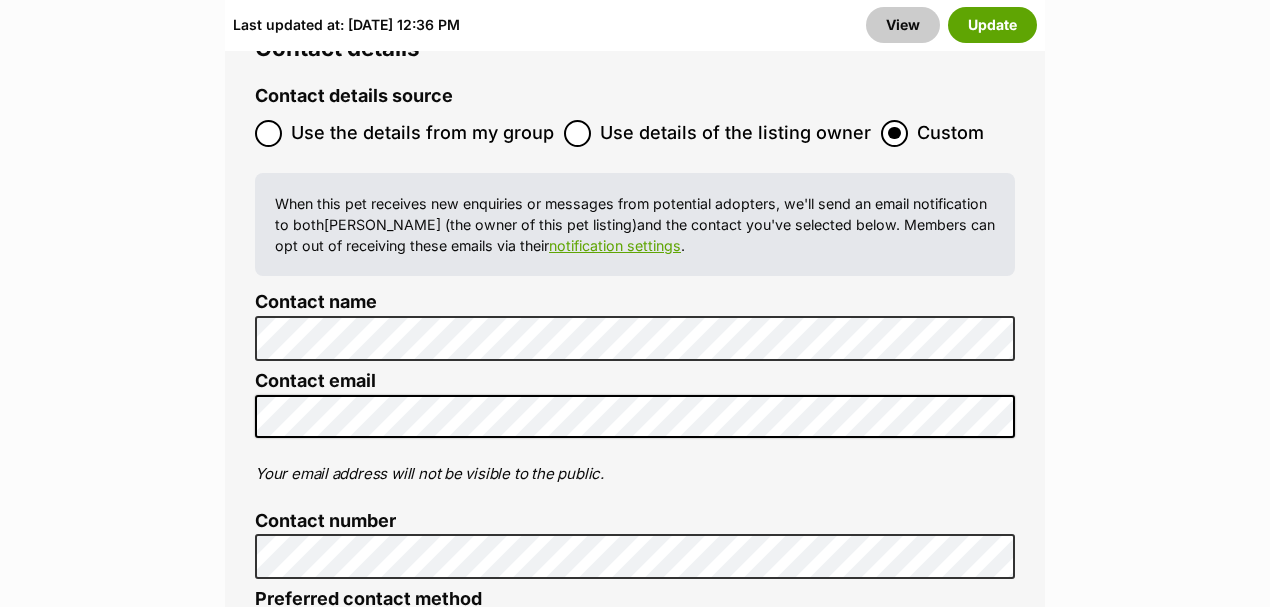 click 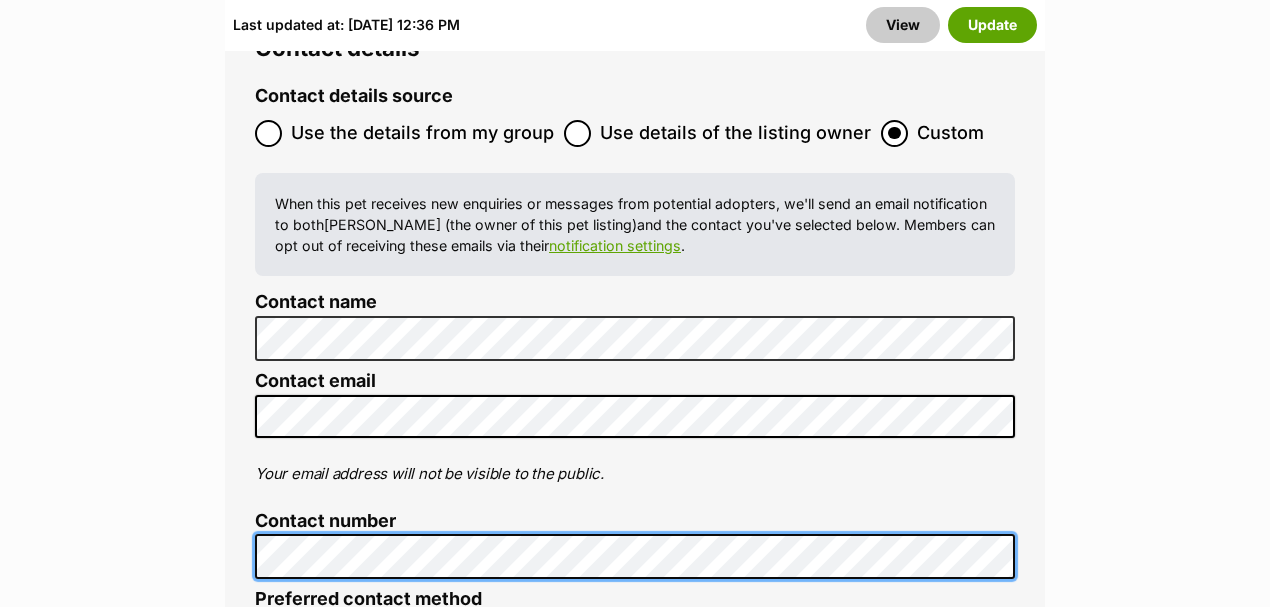 scroll, scrollTop: 0, scrollLeft: 0, axis: both 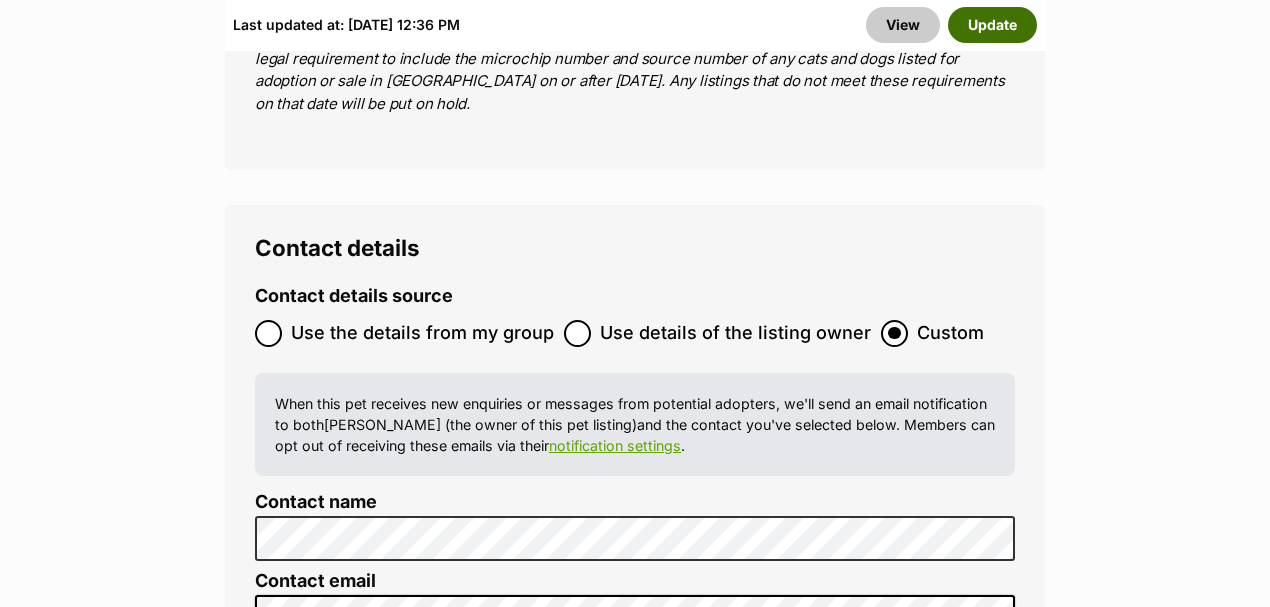 click on "Update" at bounding box center [992, 25] 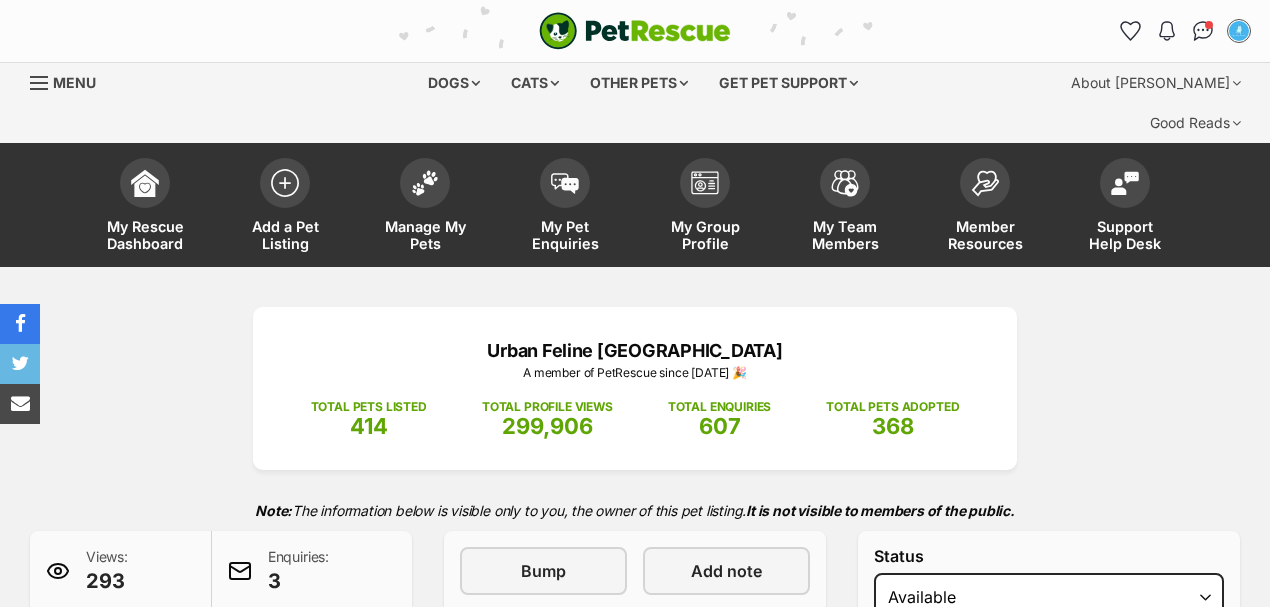 scroll, scrollTop: 0, scrollLeft: 0, axis: both 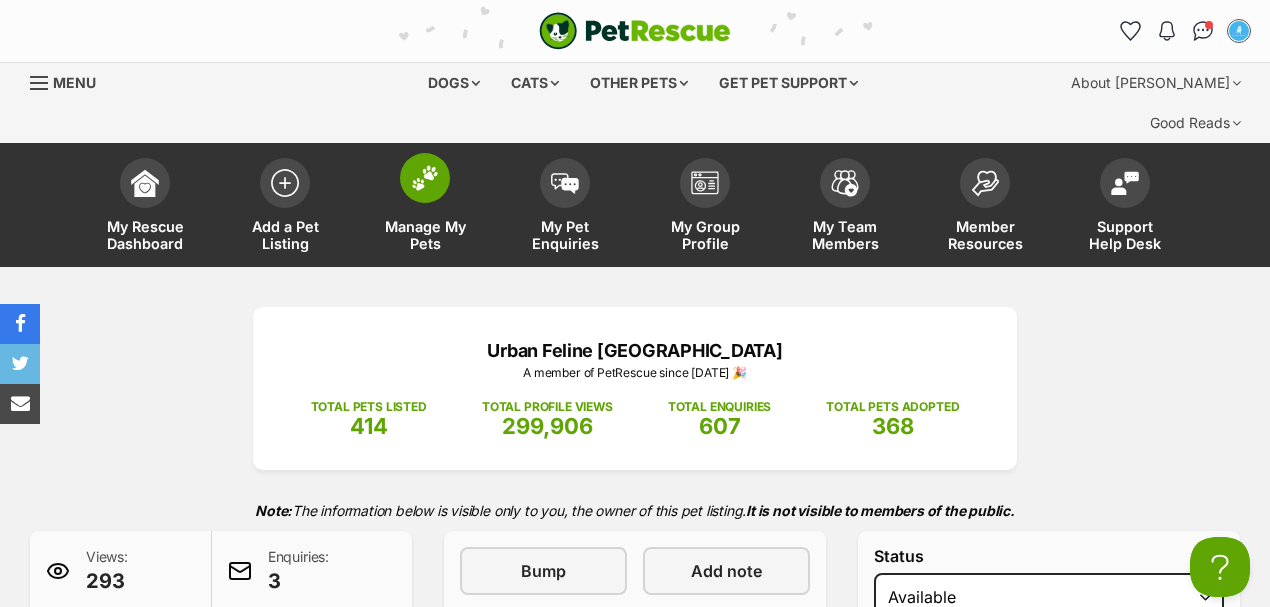 click on "Manage My Pets" at bounding box center [425, 207] 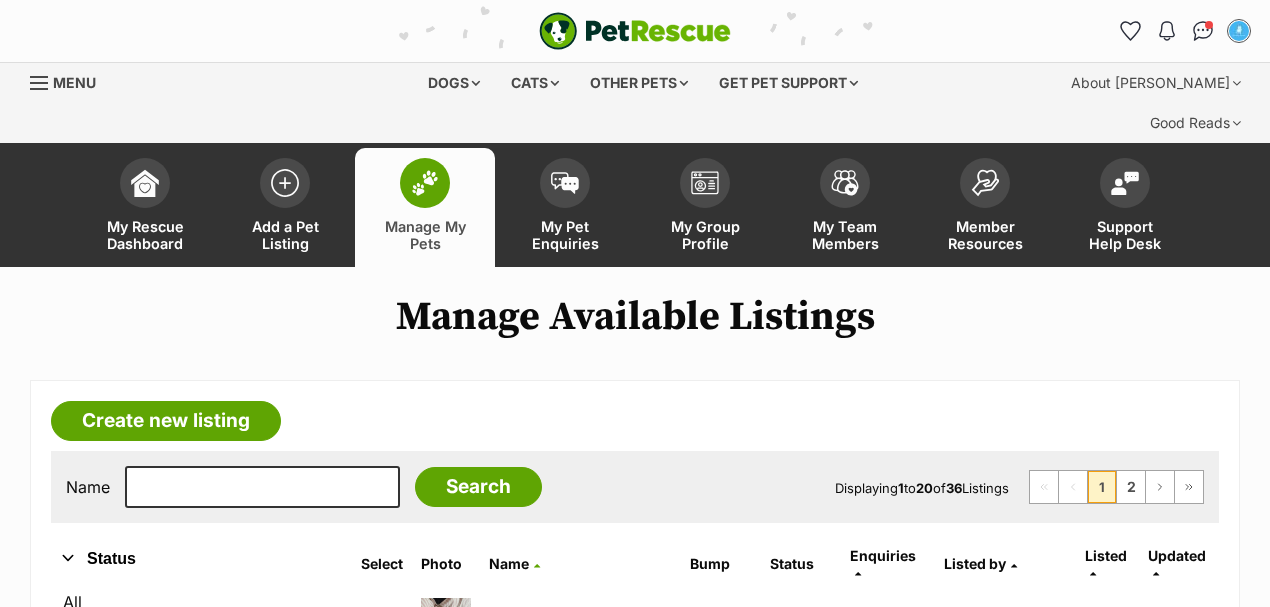 scroll, scrollTop: 333, scrollLeft: 0, axis: vertical 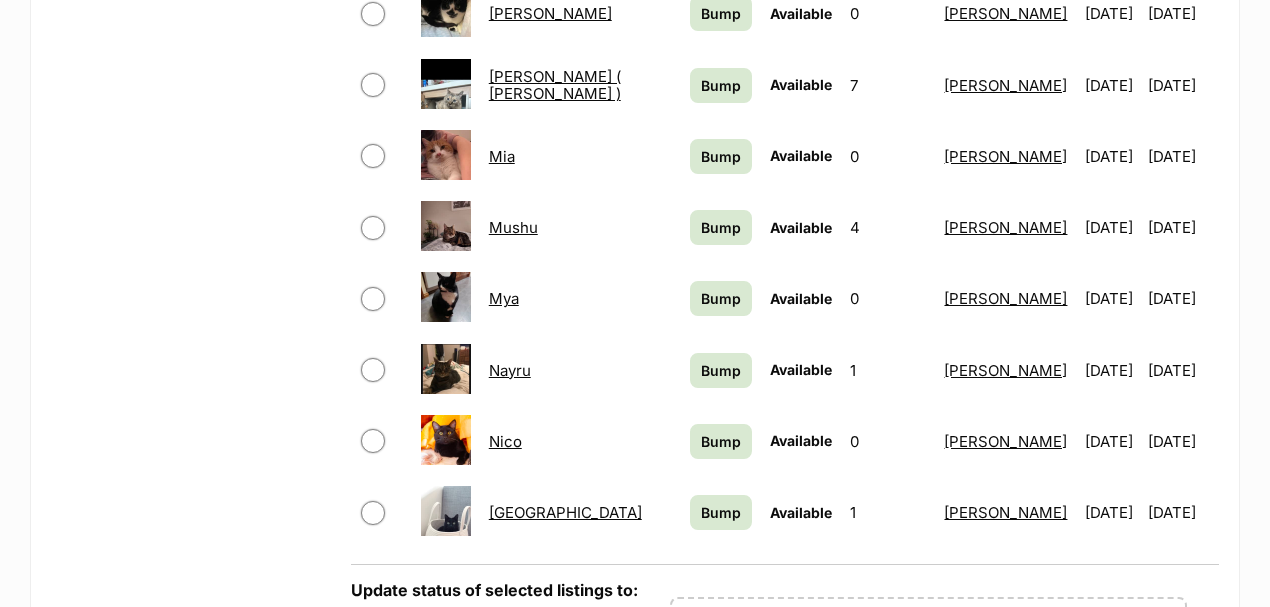 click on "Nico" at bounding box center (505, 441) 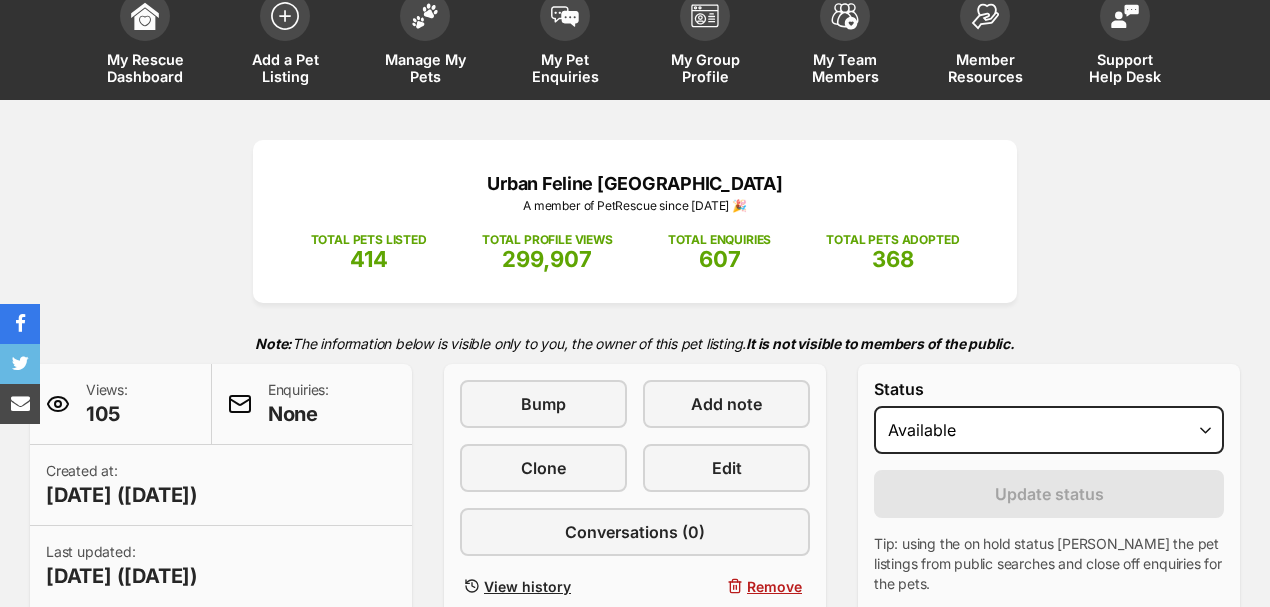 scroll, scrollTop: 0, scrollLeft: 0, axis: both 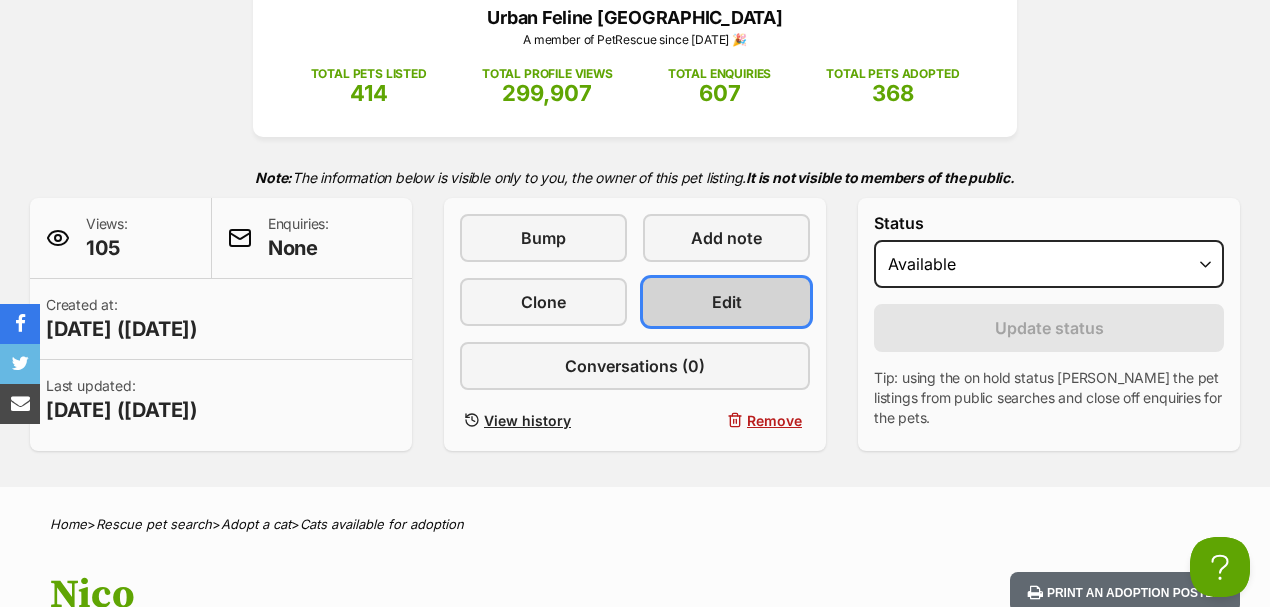 click on "Edit" at bounding box center [726, 302] 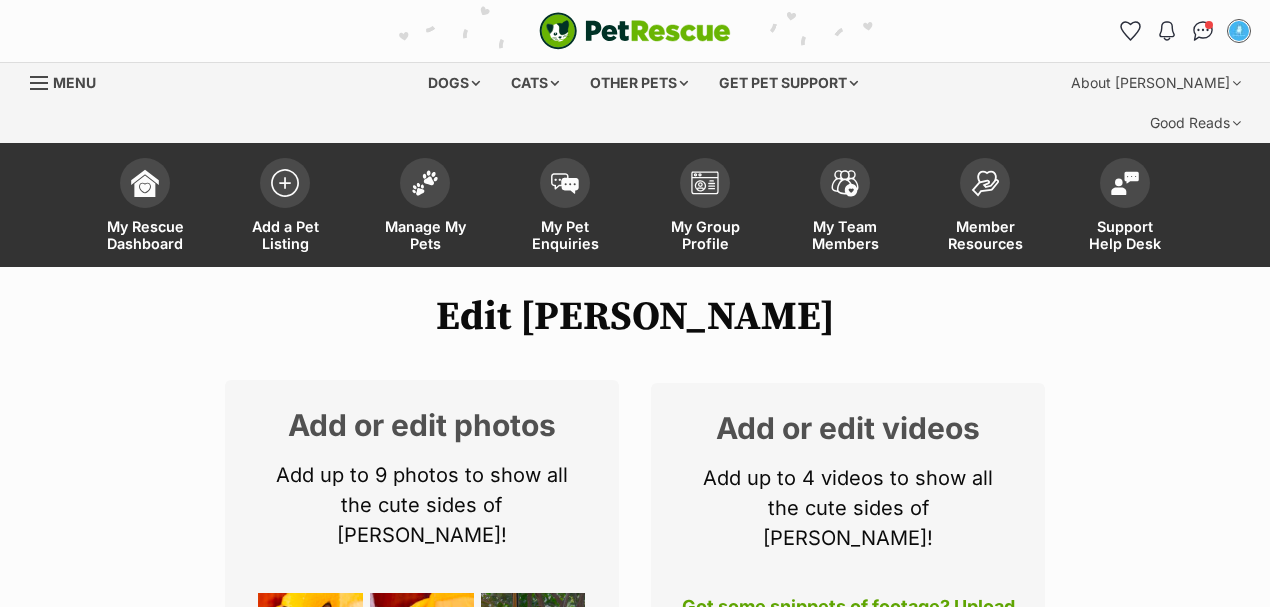 scroll, scrollTop: 0, scrollLeft: 0, axis: both 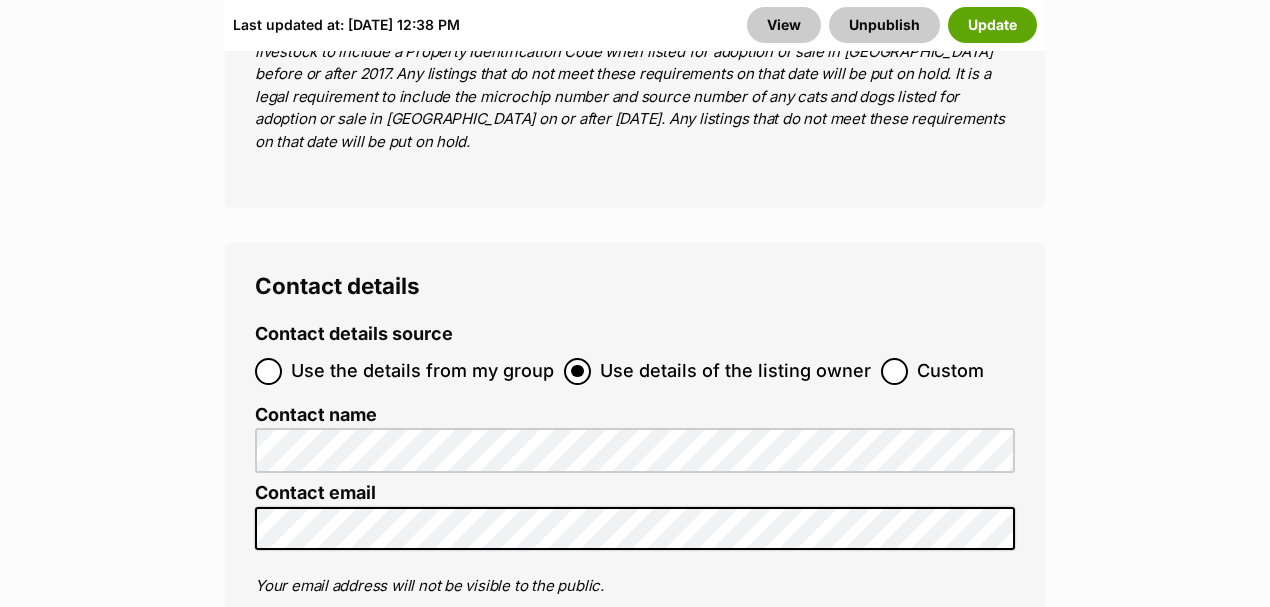 click on "Phone" at bounding box center [361, 748] 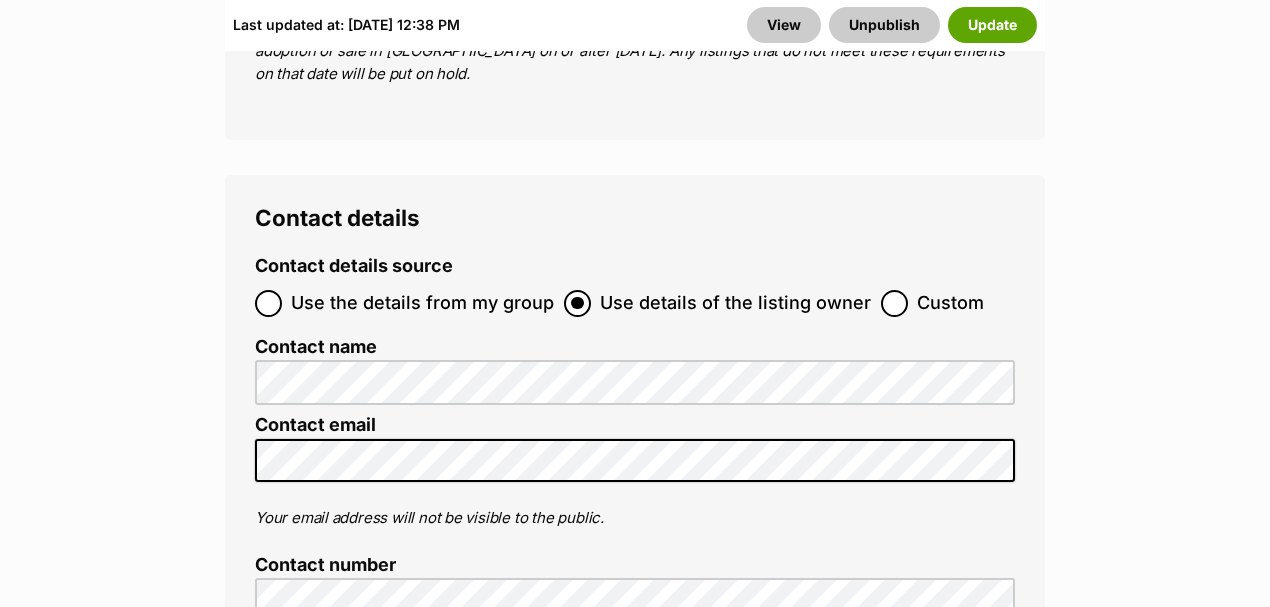 scroll, scrollTop: 9466, scrollLeft: 0, axis: vertical 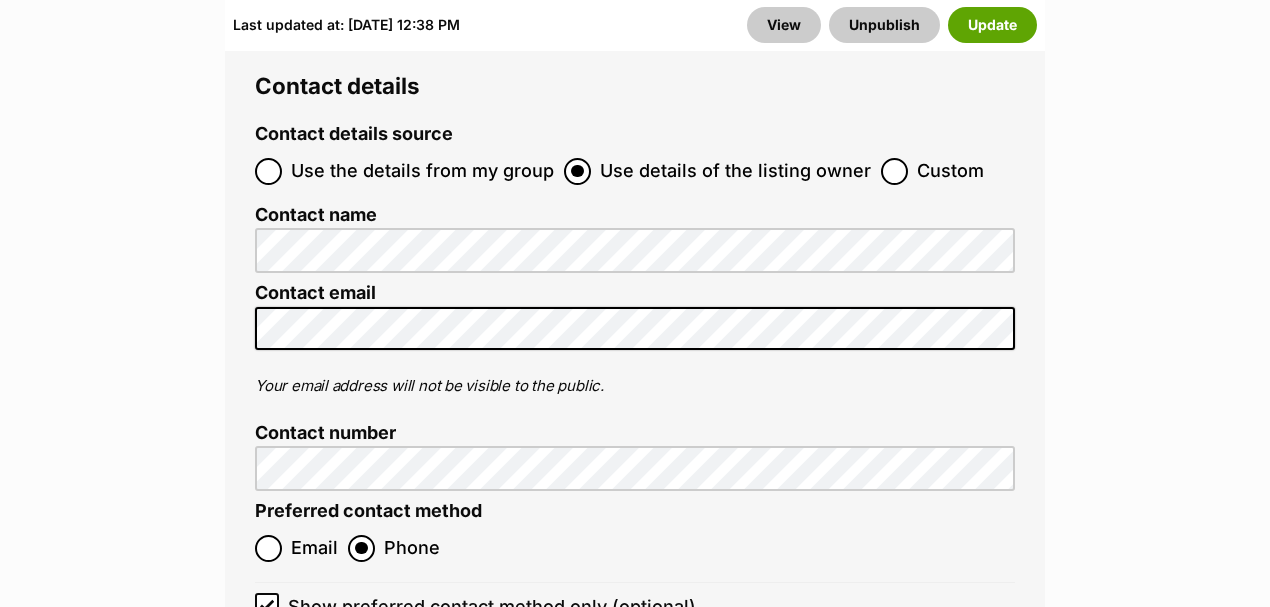 click 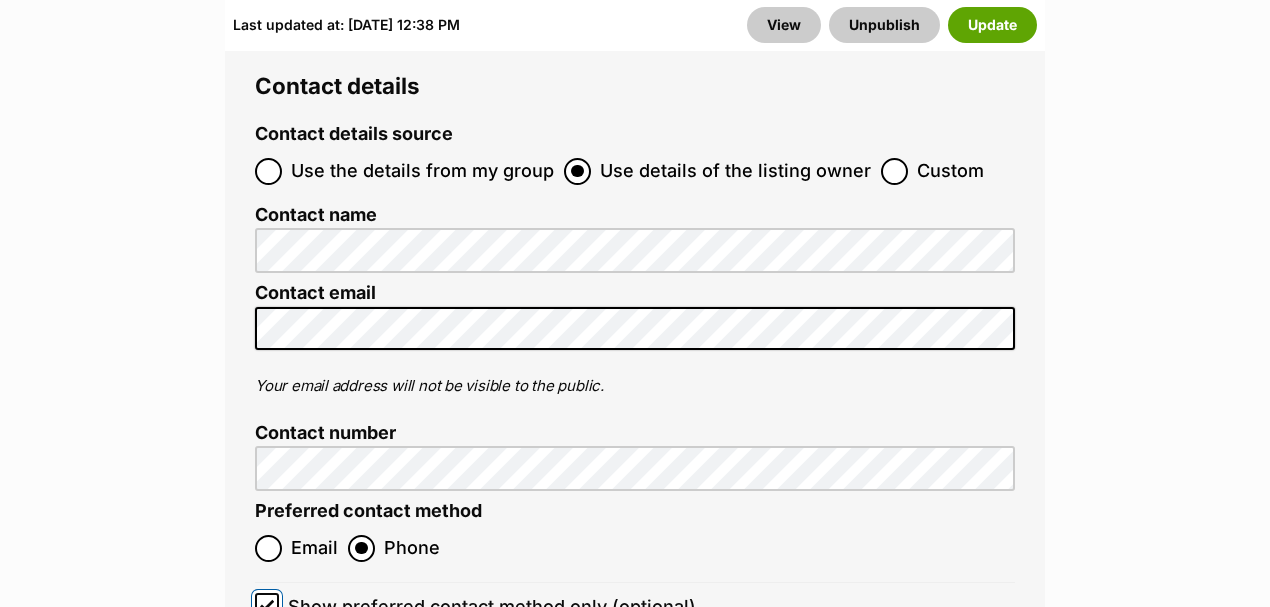 click on "Show preferred contact method only (optional)" at bounding box center (267, 605) 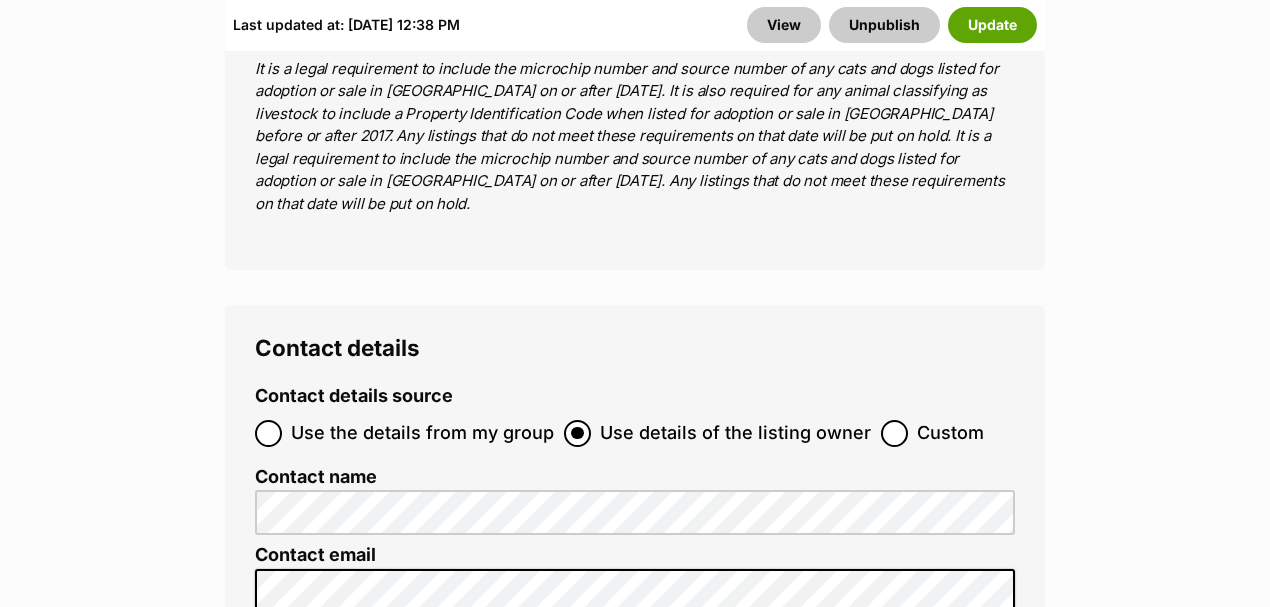 scroll, scrollTop: 9200, scrollLeft: 0, axis: vertical 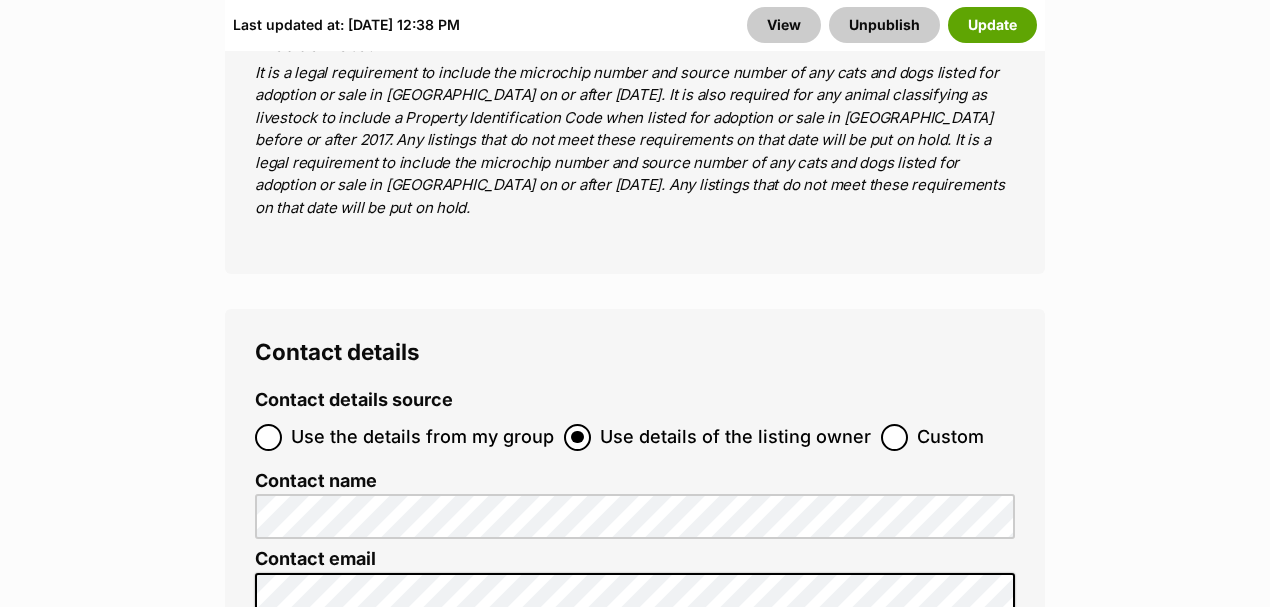 click on "Custom" at bounding box center (932, 437) 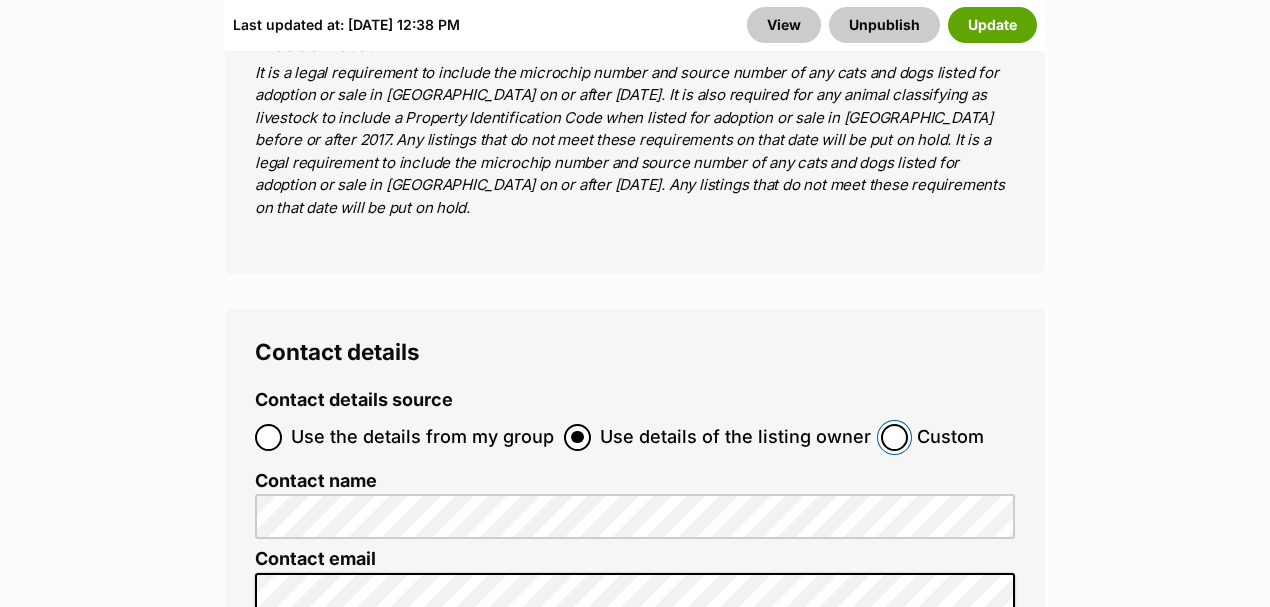 click on "Custom" at bounding box center [894, 437] 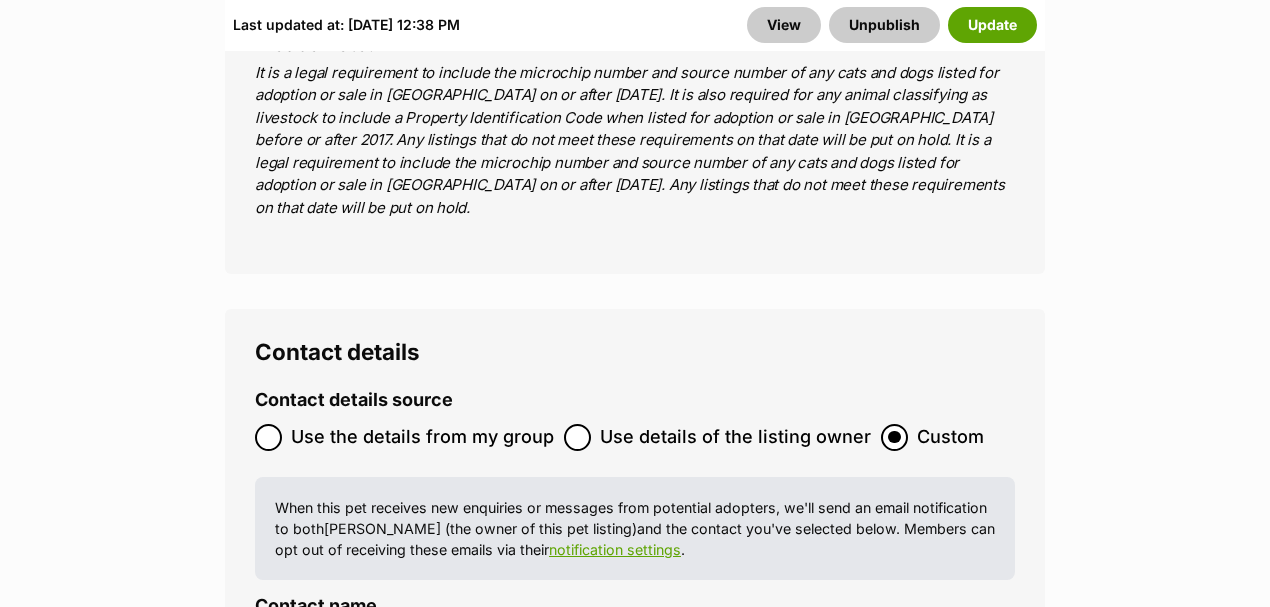 scroll, scrollTop: 0, scrollLeft: 0, axis: both 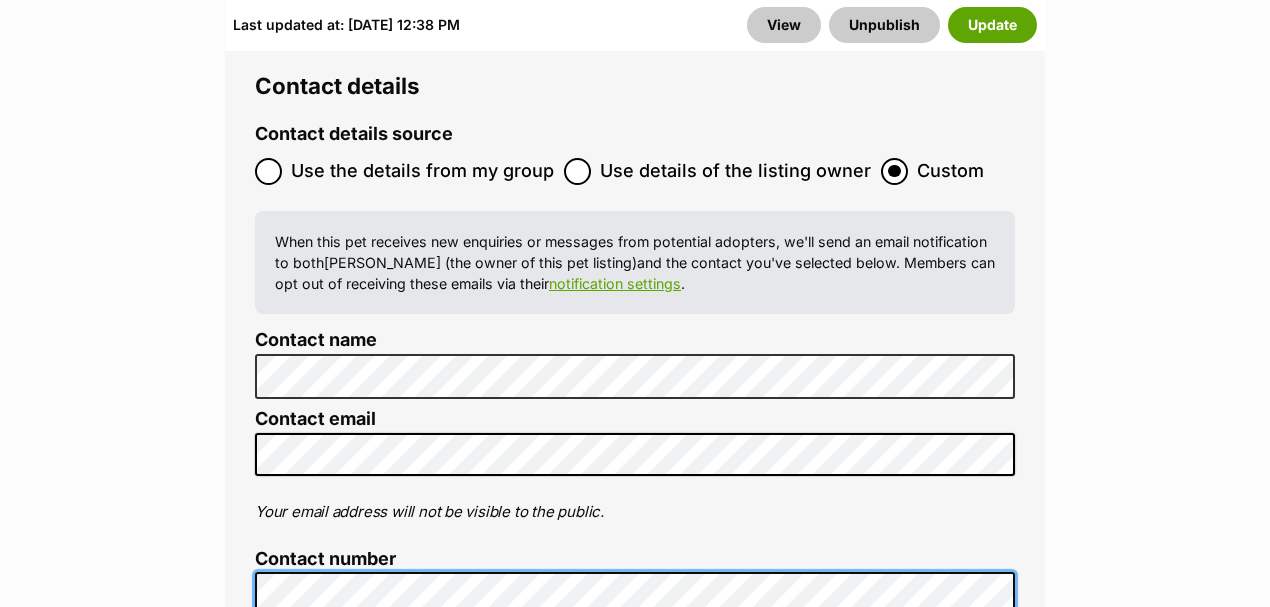 click on "Edit Nico
Add or edit photos
Add up to 9 photos to show all
the cute sides of Nico!
+3
Edit Photos
Add or edit videos
Add up to 4 videos to show all
the cute sides of Nico!
Got some snippets of footage? Upload the first video for Nico!
Edit Videos
Listing owner Choose an owner Daniel Lewis
The owner of the pet listing is able to edit the listing and manage enquiries with potential adopters. Note:
Group Admins
are also able to edit this pet listing and manage all it's enquiries.
Any time this pet receives new enquiries or messages from potential adopters, we'll also send you an email notification. Members can opt out of receiving these emails via their
notification settings .
About This Pet Name
Henlo there, it looks like you might be using the pet name field to indicate that this pet is now on hold - we recommend updating the status to on hold from the  listing page  instead!
Species Cat" at bounding box center (635, -4111) 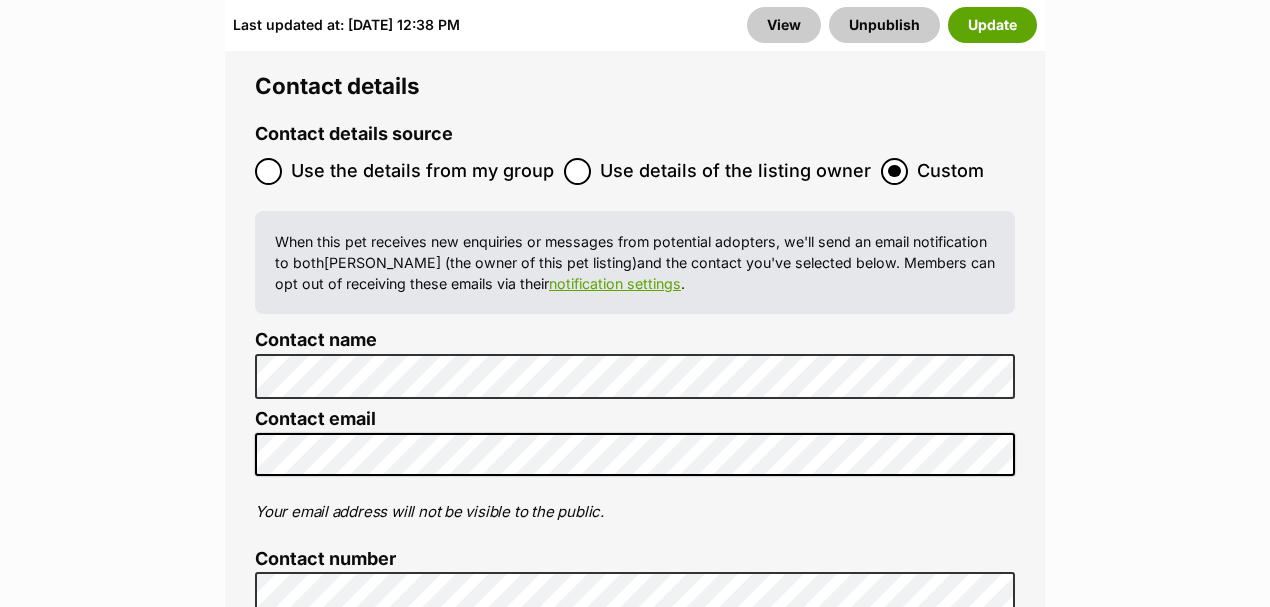 click on "Contact details source
Use the details from my group
Use details of the listing owner
Custom
When this pet receives new enquiries or messages from potential adopters, we'll send an email notification to both
Daniel Lewis (the owner of this pet listing)
and the contact you've selected below. Members can opt out of receiving these emails via their
notification settings .
Contact name
Contact email
Your email address will not be visible to the public.
Contact number
Preferred contact method
Email
Phone
Show preferred contact method only (optional)
If you wish to receive enquiries exclusively via phone  or  exclusively via email, use this option to select the contact method to be displayed on the pet listing." at bounding box center [635, 462] 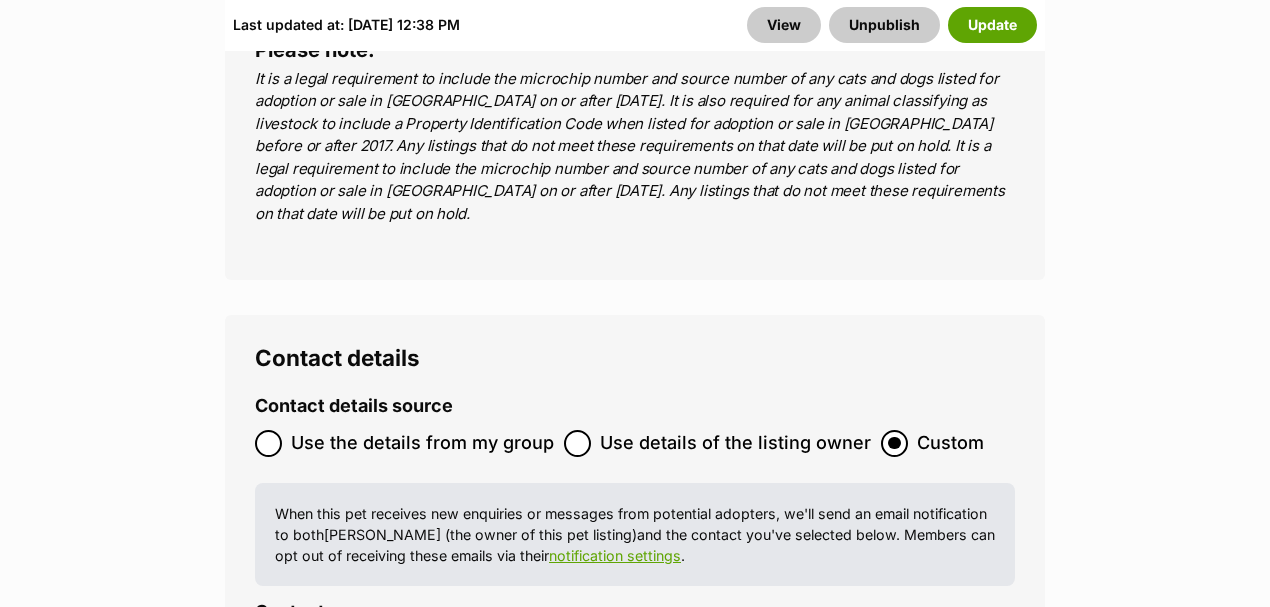 scroll, scrollTop: 9400, scrollLeft: 0, axis: vertical 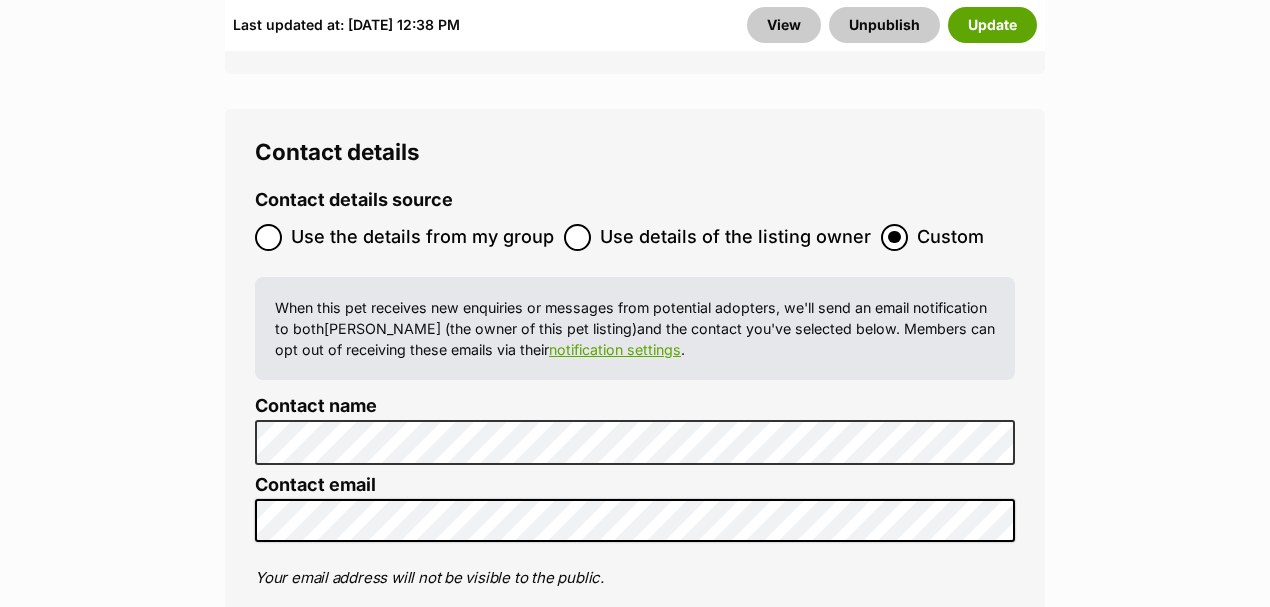 click on "Add or edit photos
Add up to 9 photos to show all
the cute sides of Nico!
+3
Edit Photos
Add or edit videos
Add up to 4 videos to show all
the cute sides of Nico!
Got some snippets of footage? Upload the first video for Nico!
Edit Videos
Listing owner Choose an owner Daniel Lewis
The owner of the pet listing is able to edit the listing and manage enquiries with potential adopters. Note:
Group Admins
are also able to edit this pet listing and manage all it's enquiries.
Any time this pet receives new enquiries or messages from potential adopters, we'll also send you an email notification. Members can opt out of receiving these emails via their
notification settings .
About This Pet Name
Henlo there, it looks like you might be using the pet name field to indicate that this pet is now on hold - we recommend updating the status to on hold from the  listing page  instead!
Species Cat
Personality" at bounding box center [635, -4002] 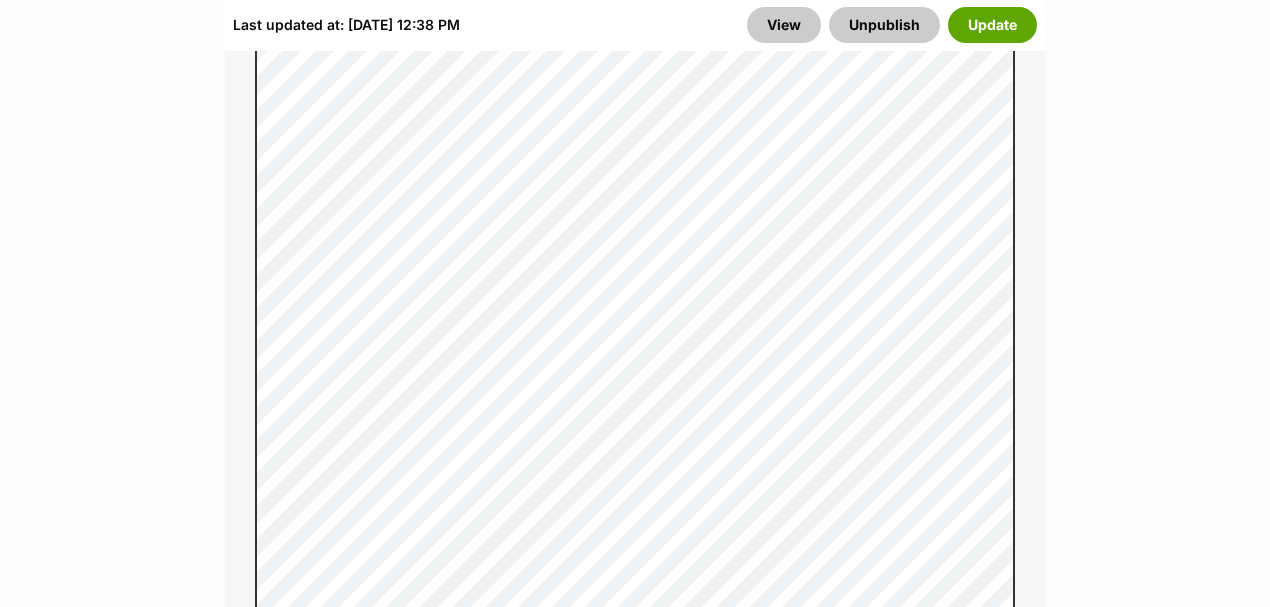 scroll, scrollTop: 2333, scrollLeft: 0, axis: vertical 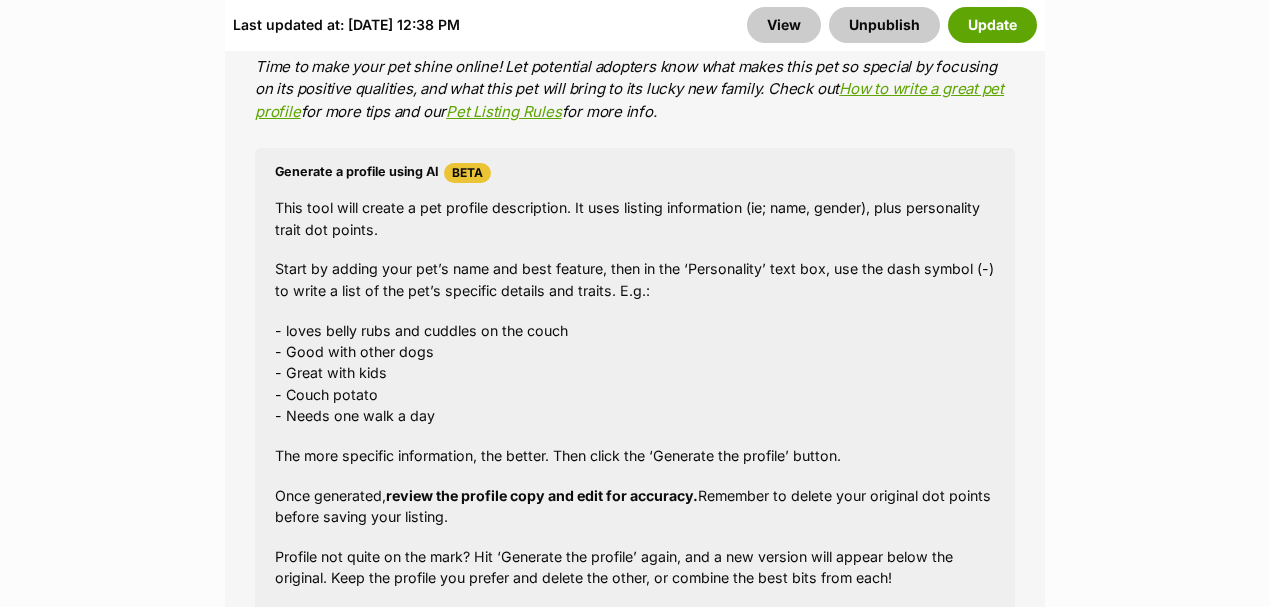 click on "Listing owner Choose an owner Daniel Lewis
The owner of the pet listing is able to edit the listing and manage enquiries with potential adopters. Note:
Group Admins
are also able to edit this pet listing and manage all it's enquiries.
Any time this pet receives new enquiries or messages from potential adopters, we'll also send you an email notification. Members can opt out of receiving these emails via their
notification settings .
About This Pet Name
Henlo there, it looks like you might be using the pet name field to indicate that this pet is now on hold - we recommend updating the status to on hold from the  listing page  instead!
Every pet deserves a name. If you don’t know the pet’s name, make one up! It can be something simple and sweet like ‘Fluffy’, or get creative and have some fun with it. A name helps potential adopters connect with the pet.
Species Cat
Best feature (optional)
Personality 3936  characters remaining
for more tips and our" at bounding box center (635, 2216) 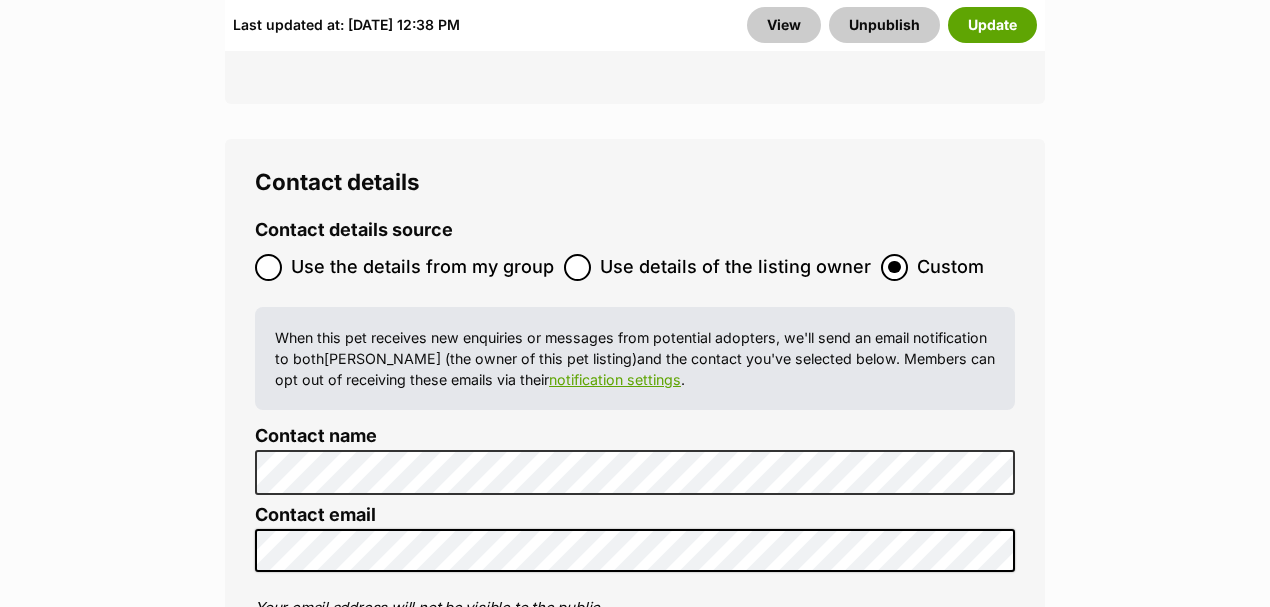 scroll, scrollTop: 9637, scrollLeft: 0, axis: vertical 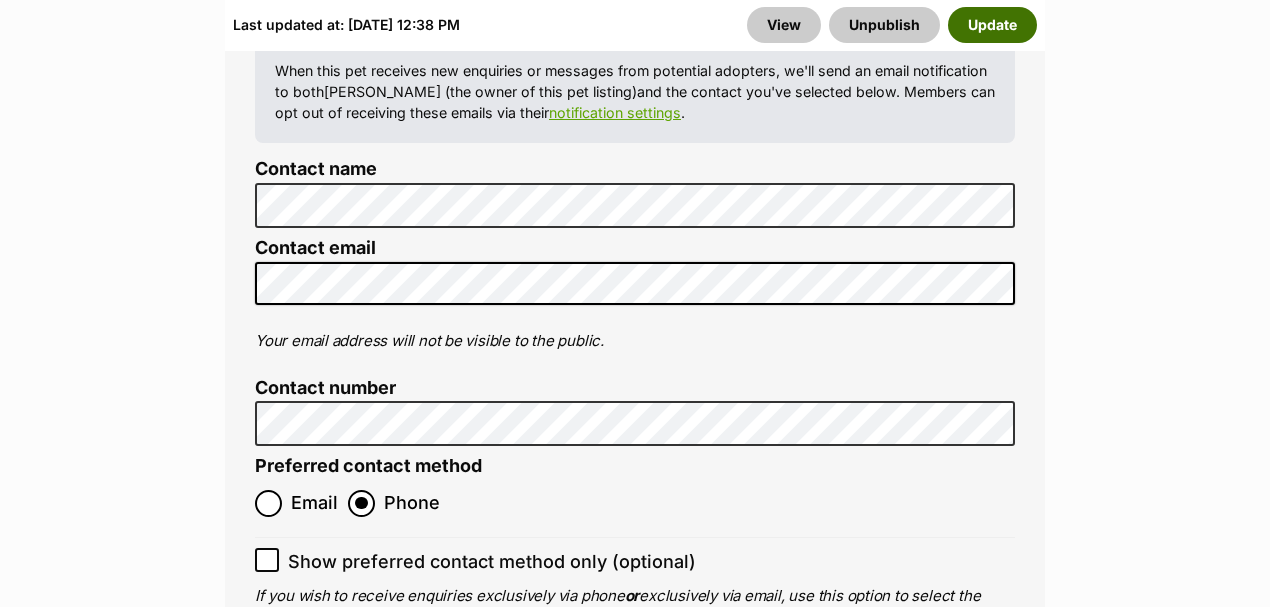 click on "Update" at bounding box center (992, 25) 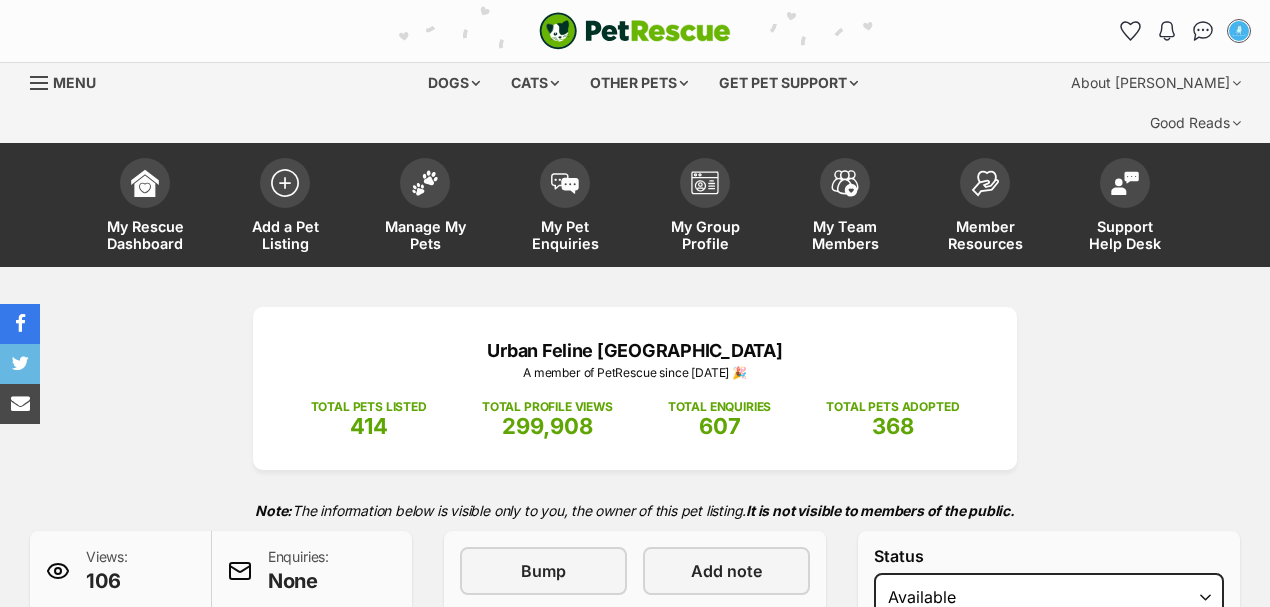 scroll, scrollTop: 0, scrollLeft: 0, axis: both 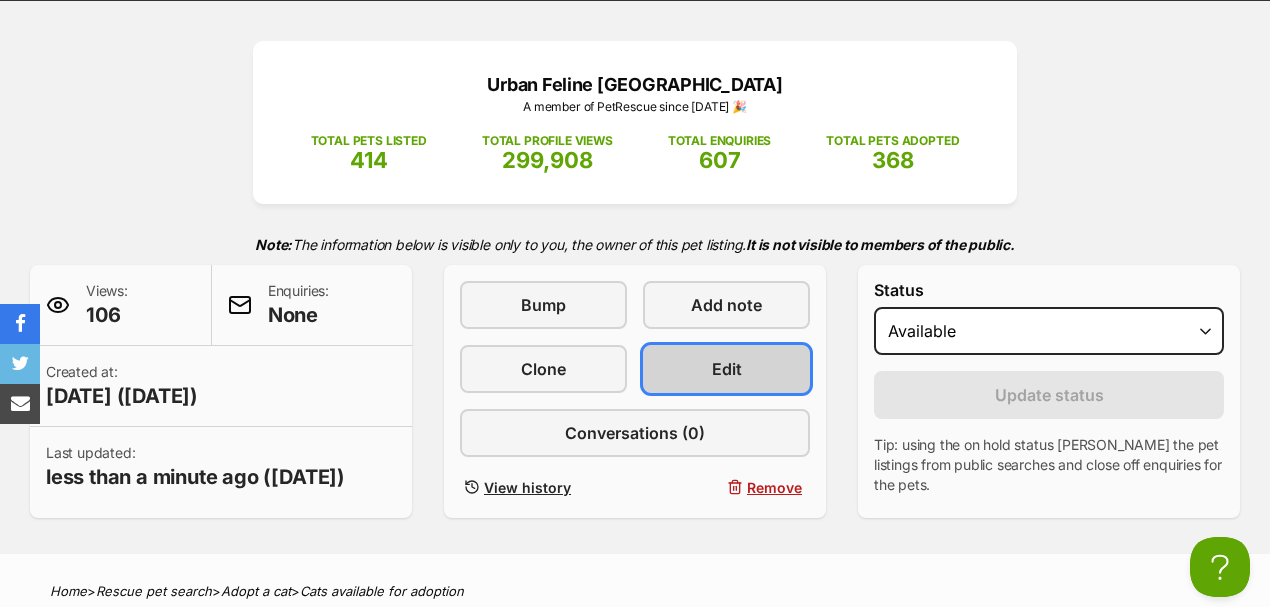 click on "Edit" at bounding box center (726, 369) 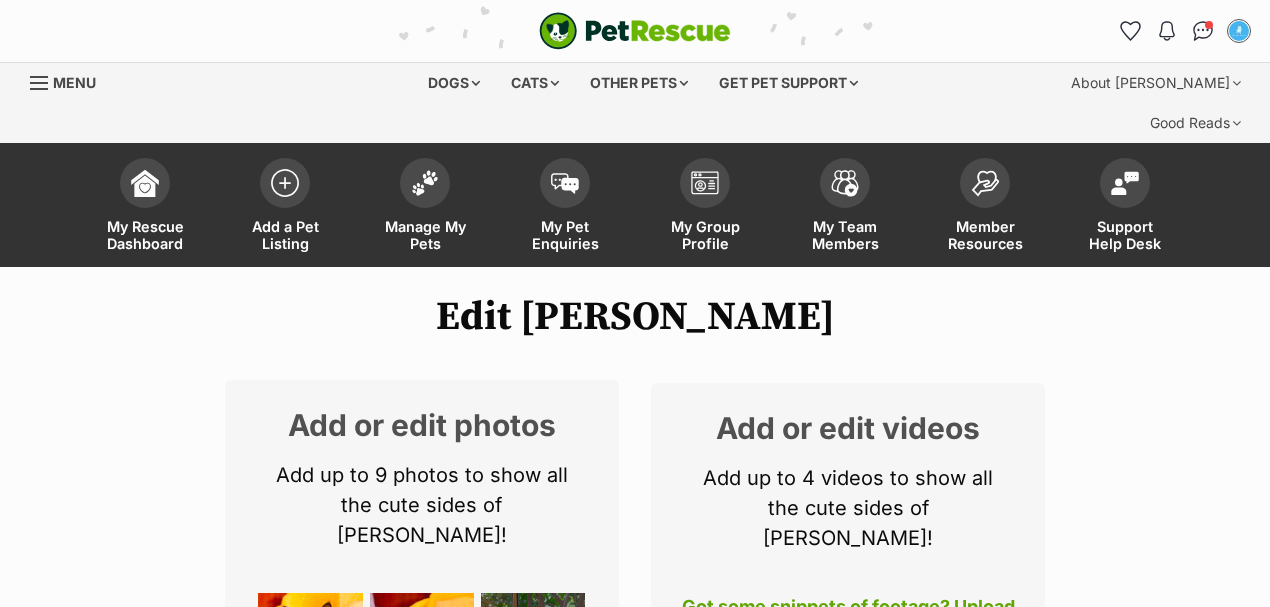 scroll, scrollTop: 529, scrollLeft: 0, axis: vertical 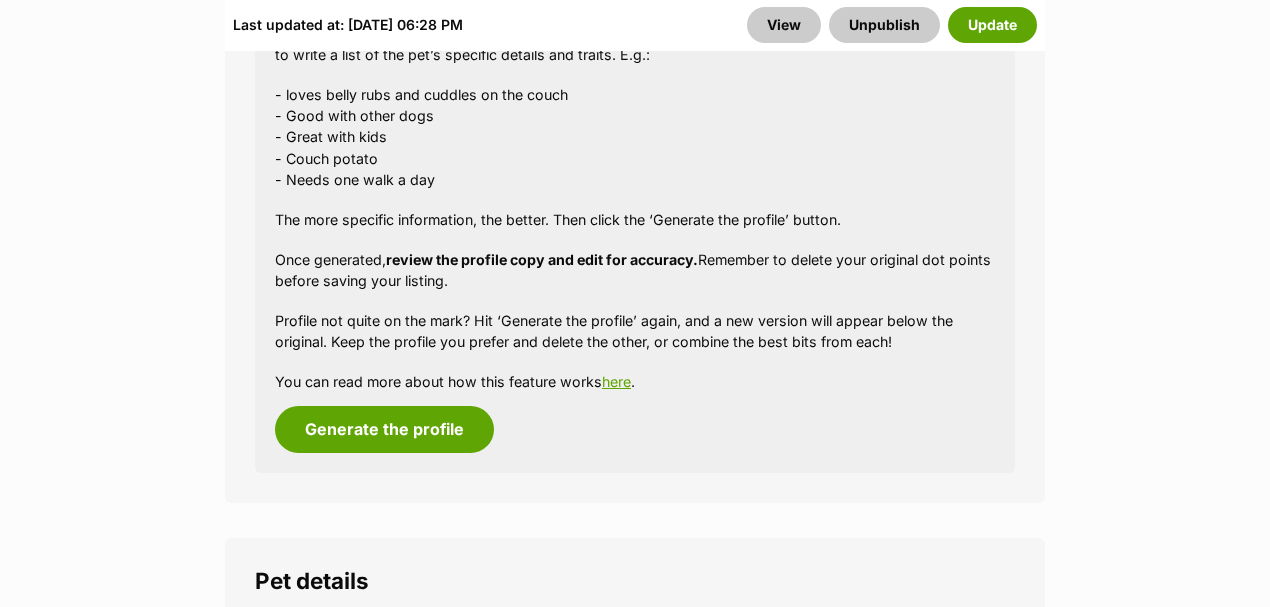 click on "Skip to main content
Log in to favourite this pet
Log in
Or sign up
Search PetRescue
Search for a pet, rescue group or article
Please select PetRescue ID
Pet name
Group
Article
Go
E.g. enter a pet's id into the search.
E.g. enter a pet's name into the search.
E.g. enter a rescue groups's name.
E.g. enter in a keyword to find an article.
Log in to set up alerts
Log in
Or sign up
Close Sidebar
Welcome, Daniel Lewis!
Log out
Find pets to foster or adopt
Browse for dogs and puppies
Browse for cats and kittens
Browse for other pets
Search the website
Pets needing foster care
All pets
Keyword search
Rescue directory
My account
Favourites
Alerts
Pet alert matches
Account settings
Account details
Change password" at bounding box center (635, 2135) 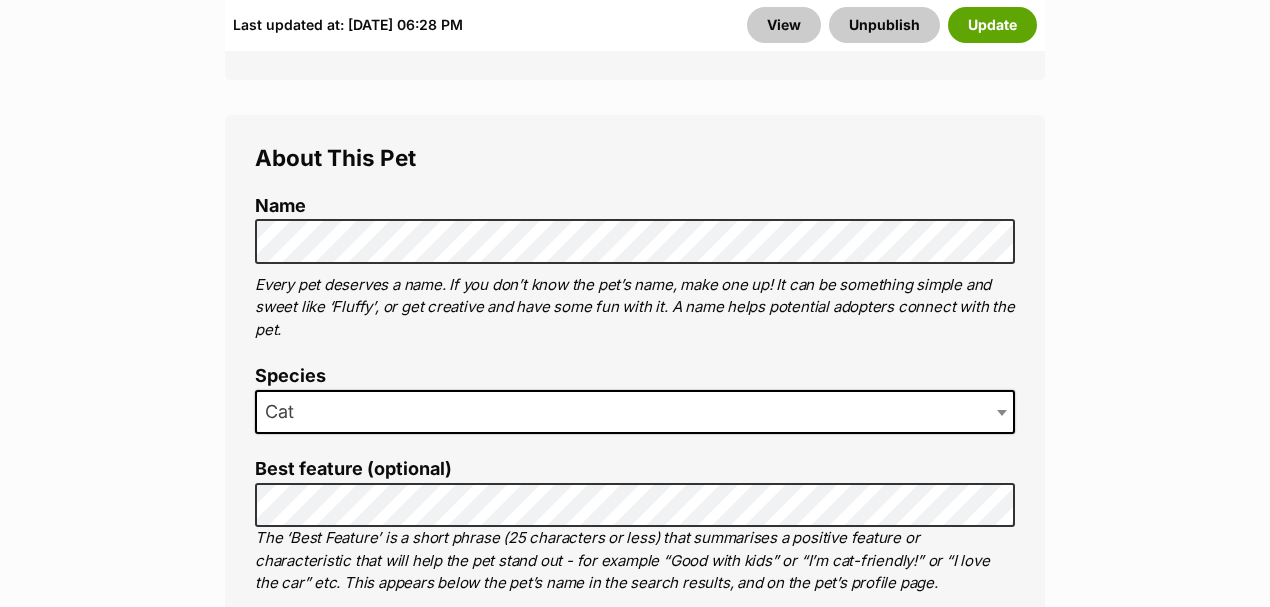 scroll, scrollTop: 862, scrollLeft: 0, axis: vertical 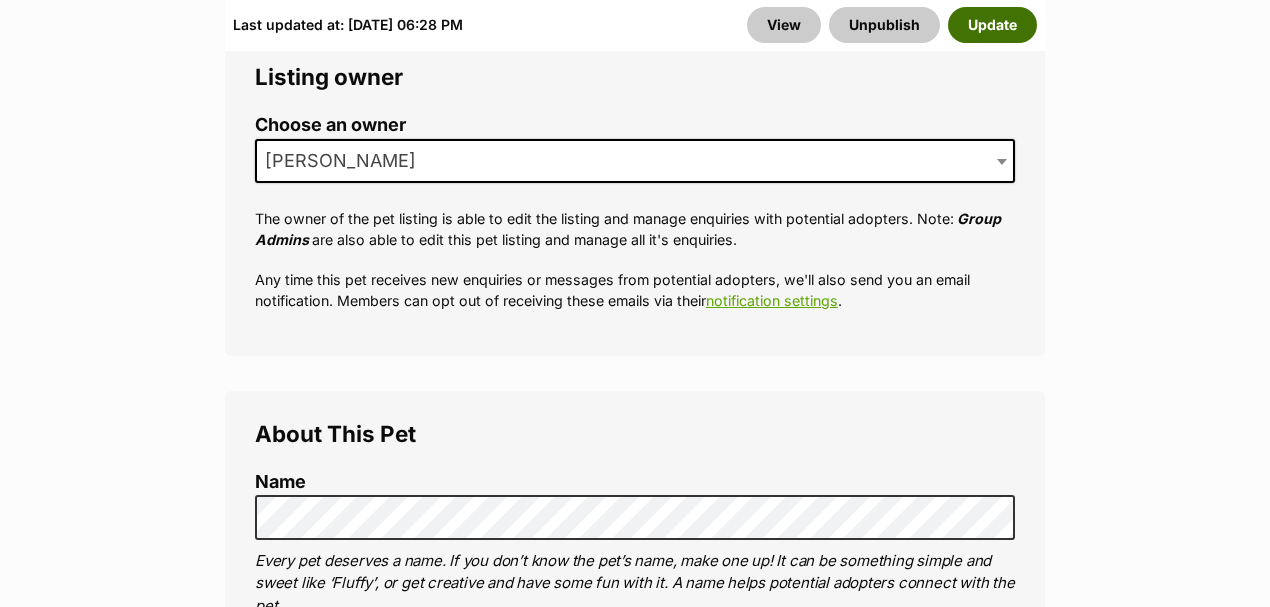 click on "Update" at bounding box center [992, 25] 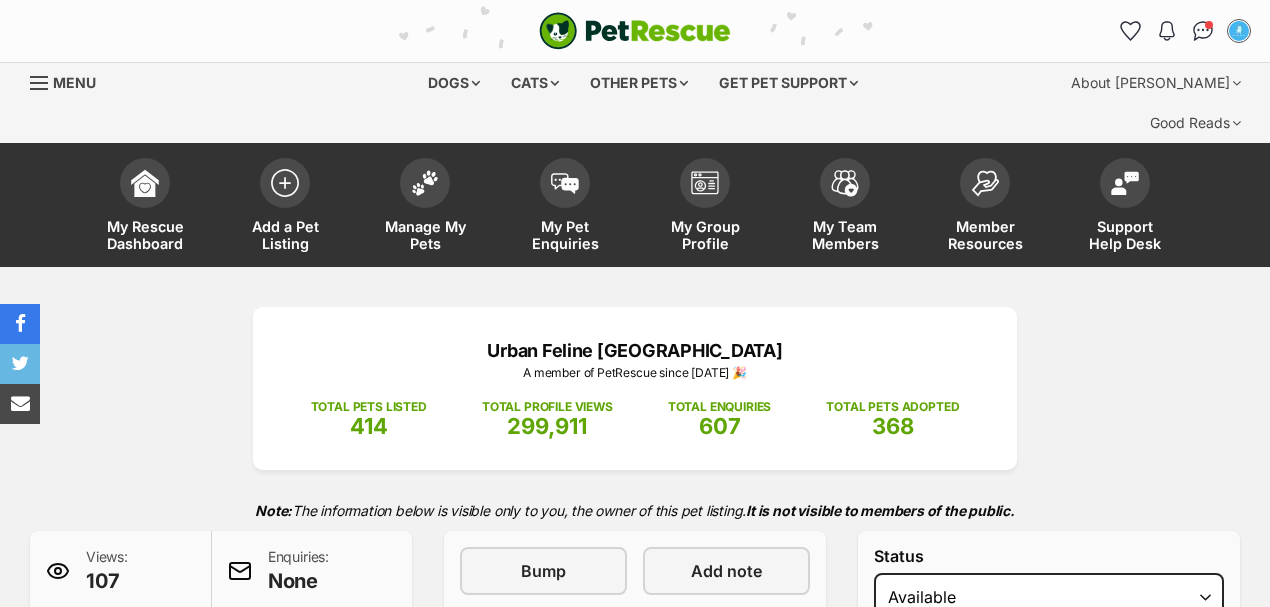 scroll, scrollTop: 0, scrollLeft: 0, axis: both 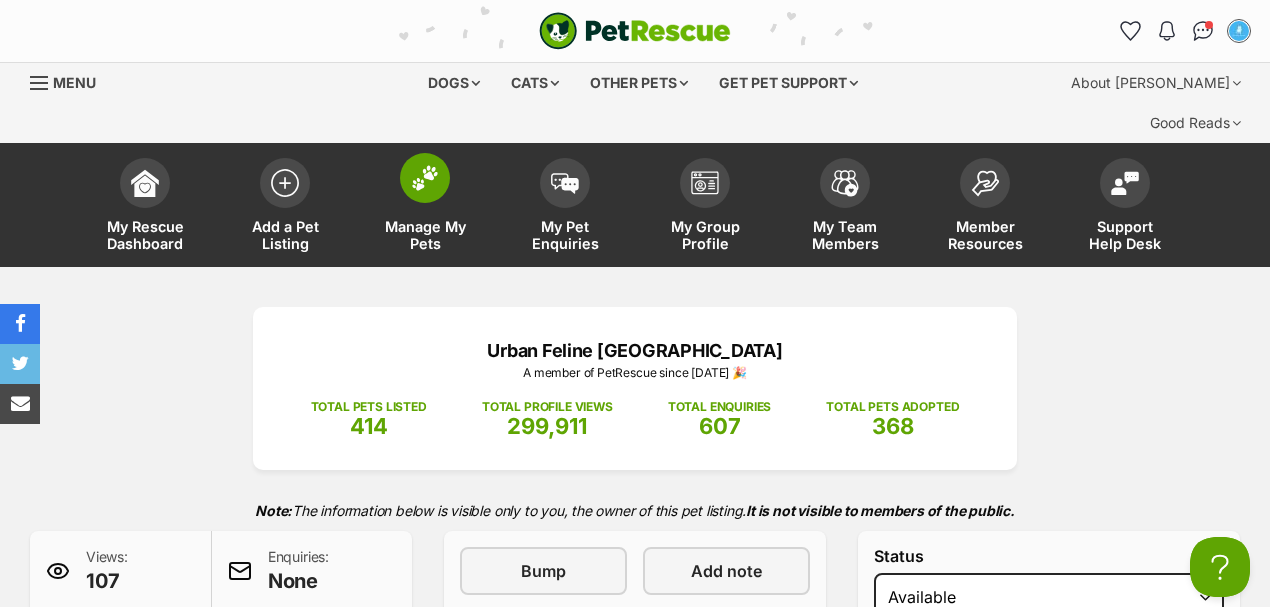click on "Manage My Pets" at bounding box center (425, 207) 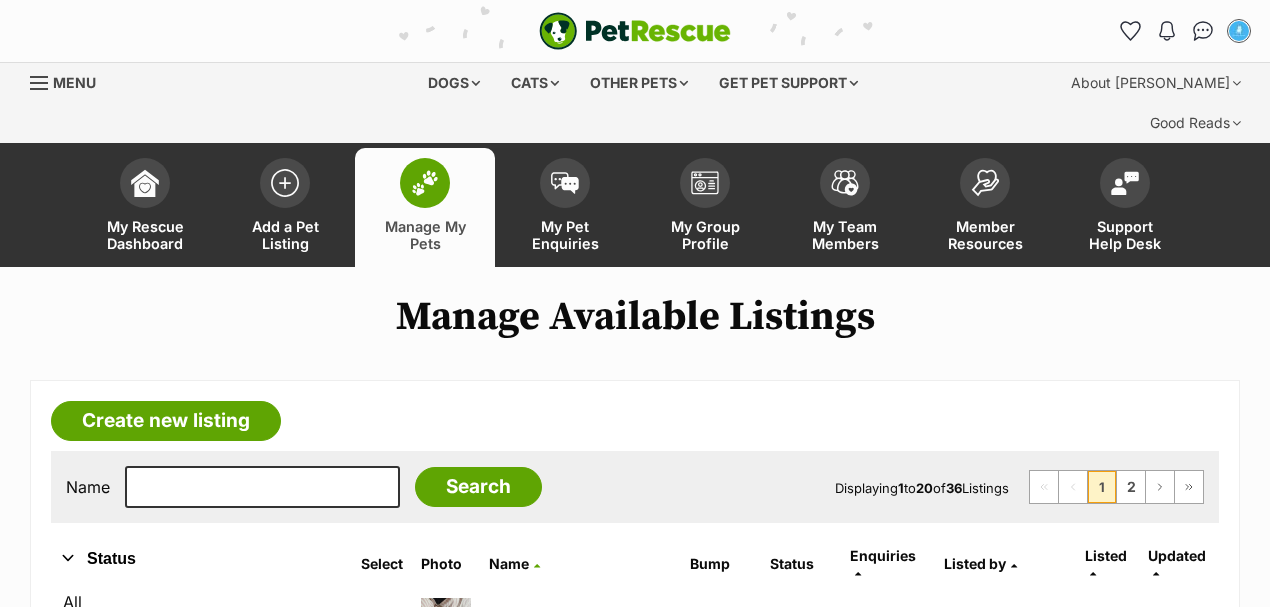 scroll, scrollTop: 264, scrollLeft: 0, axis: vertical 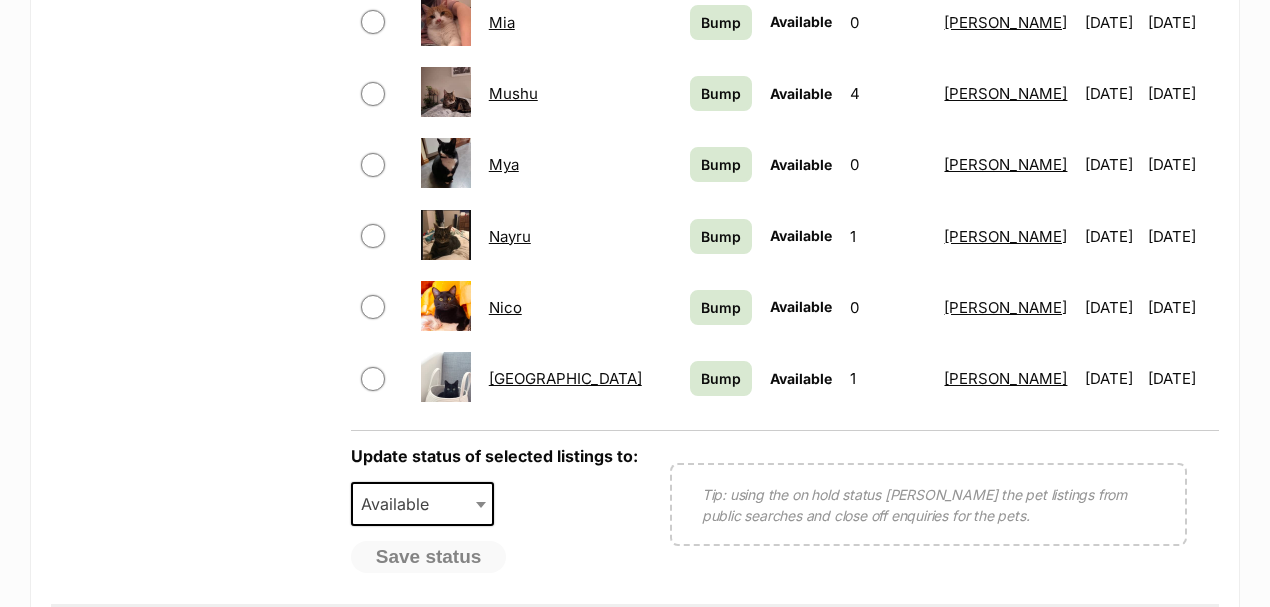 click on "2" at bounding box center [1131, 636] 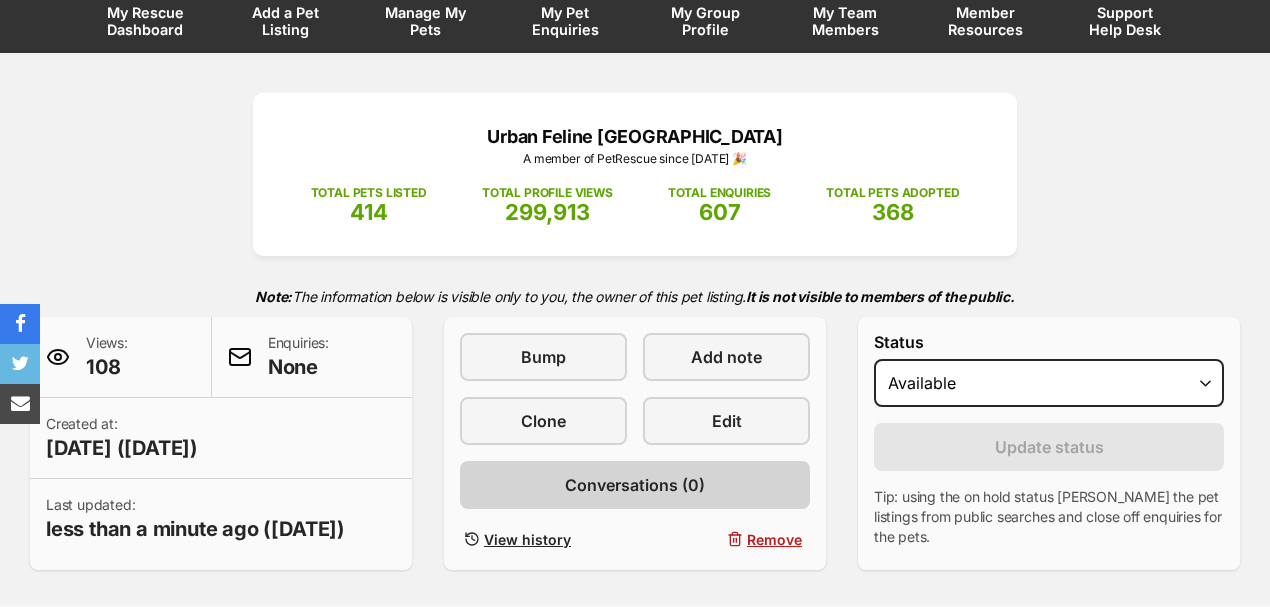 scroll, scrollTop: 0, scrollLeft: 0, axis: both 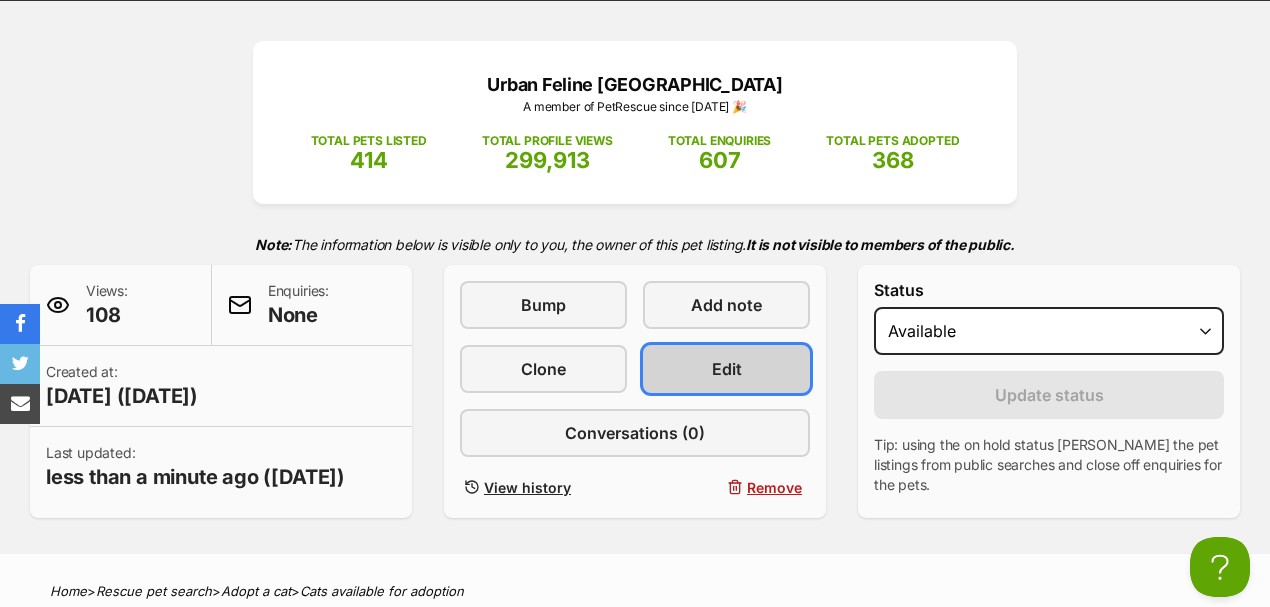 click on "Edit" at bounding box center (726, 369) 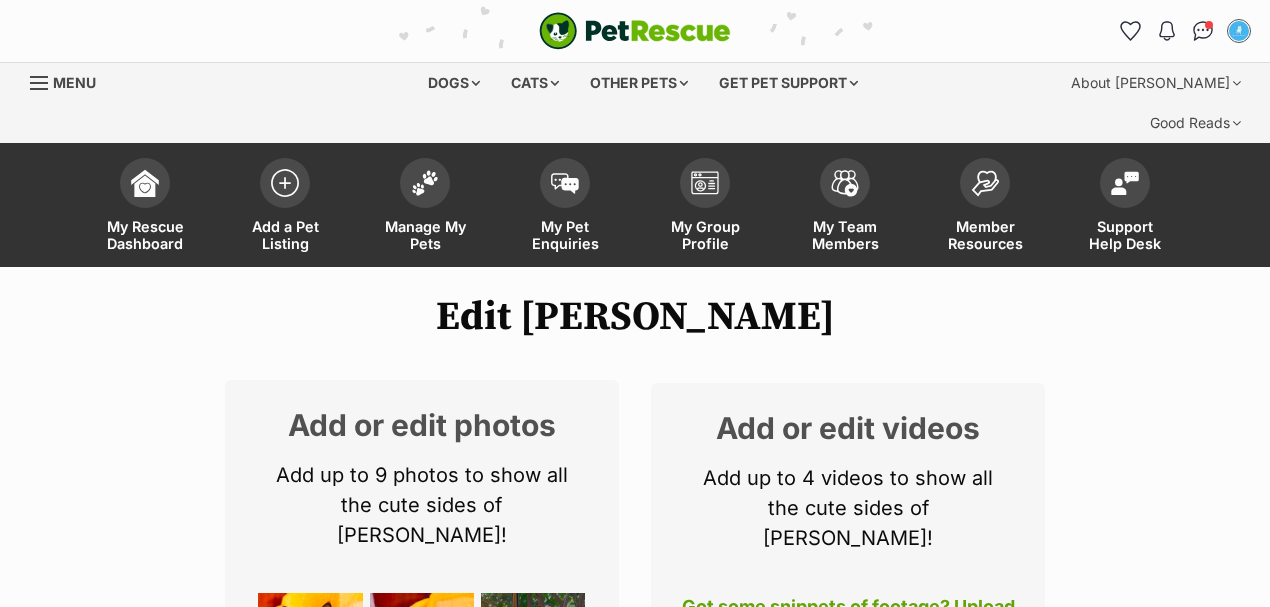 scroll, scrollTop: 400, scrollLeft: 0, axis: vertical 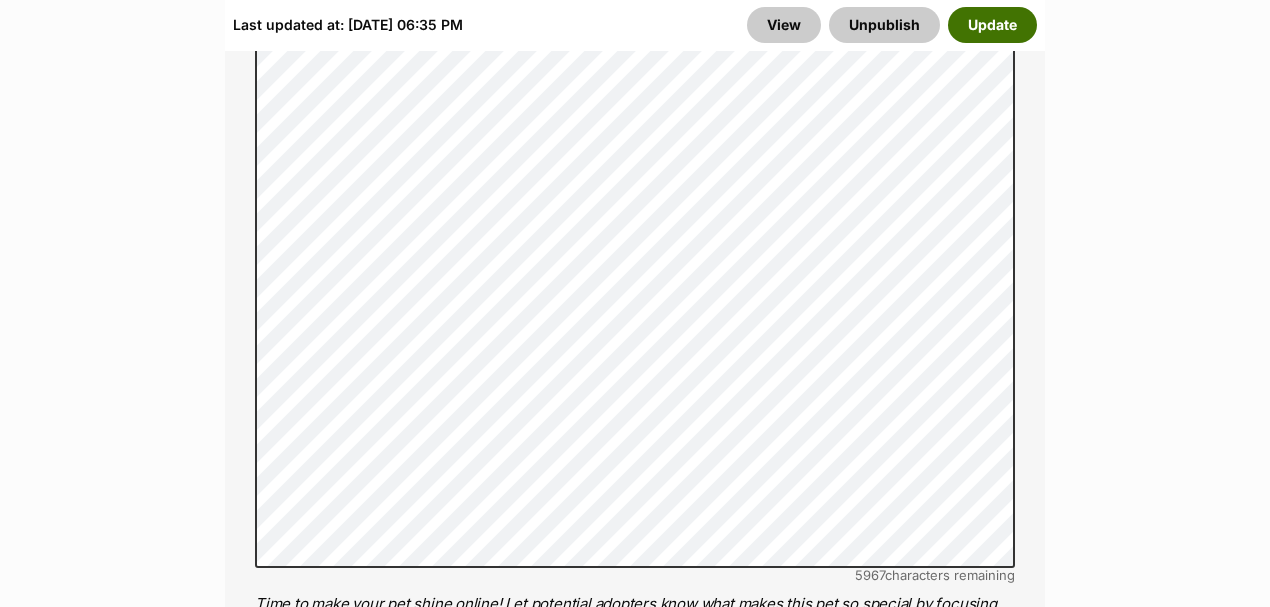 click on "Update" at bounding box center (992, 25) 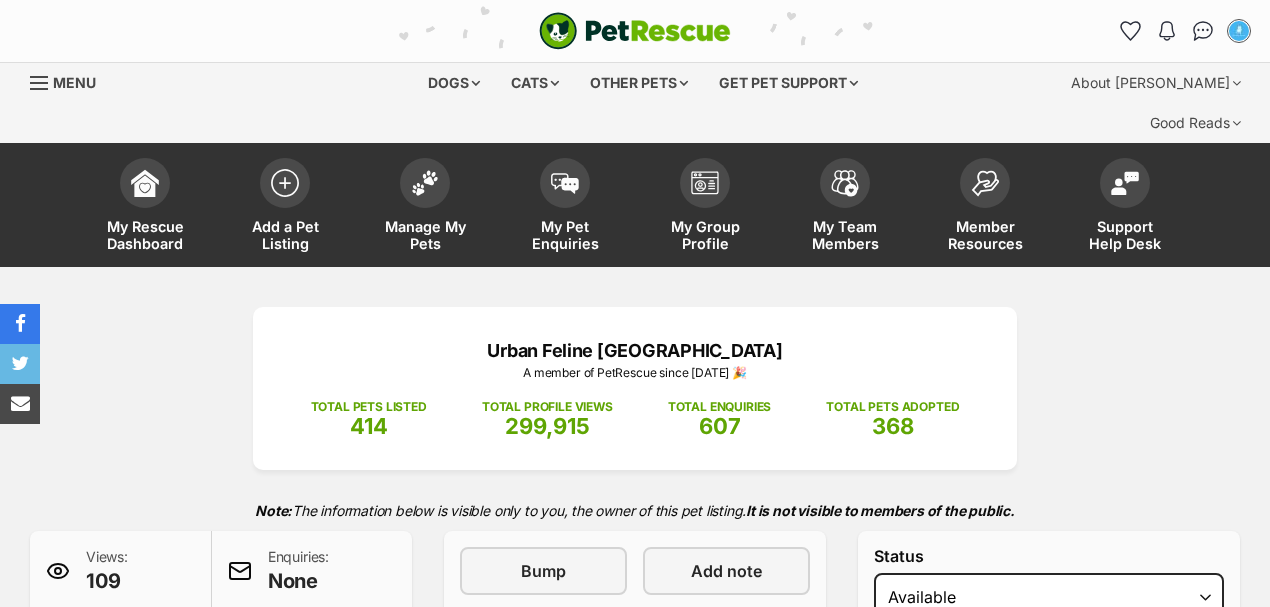 scroll, scrollTop: 0, scrollLeft: 0, axis: both 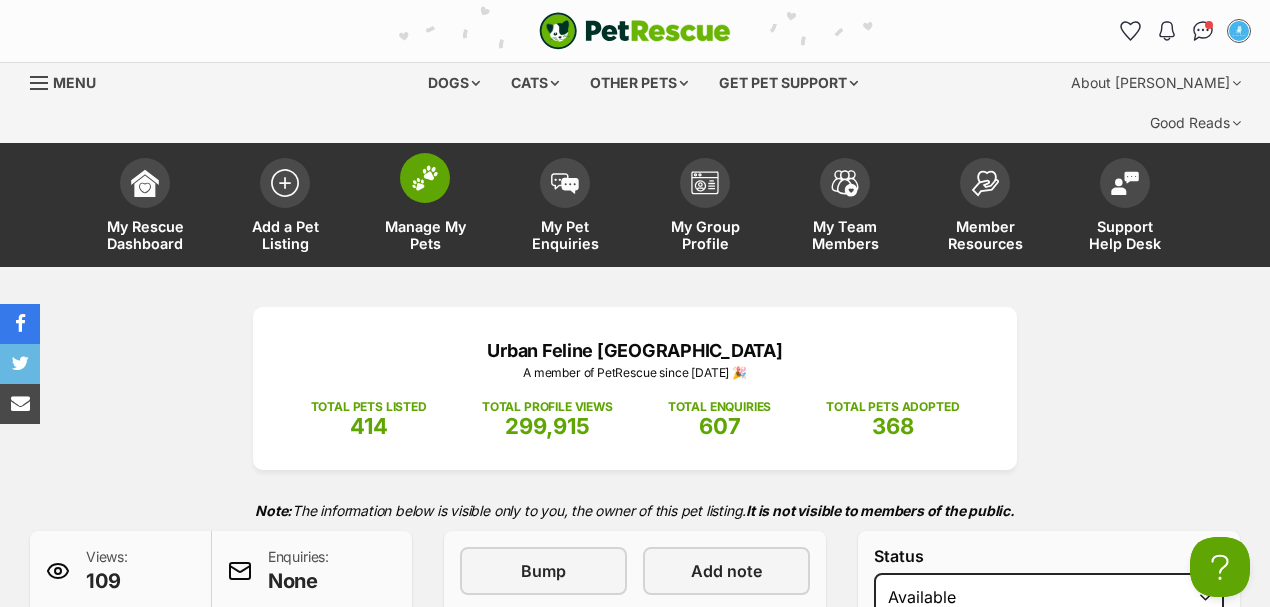 click at bounding box center [425, 178] 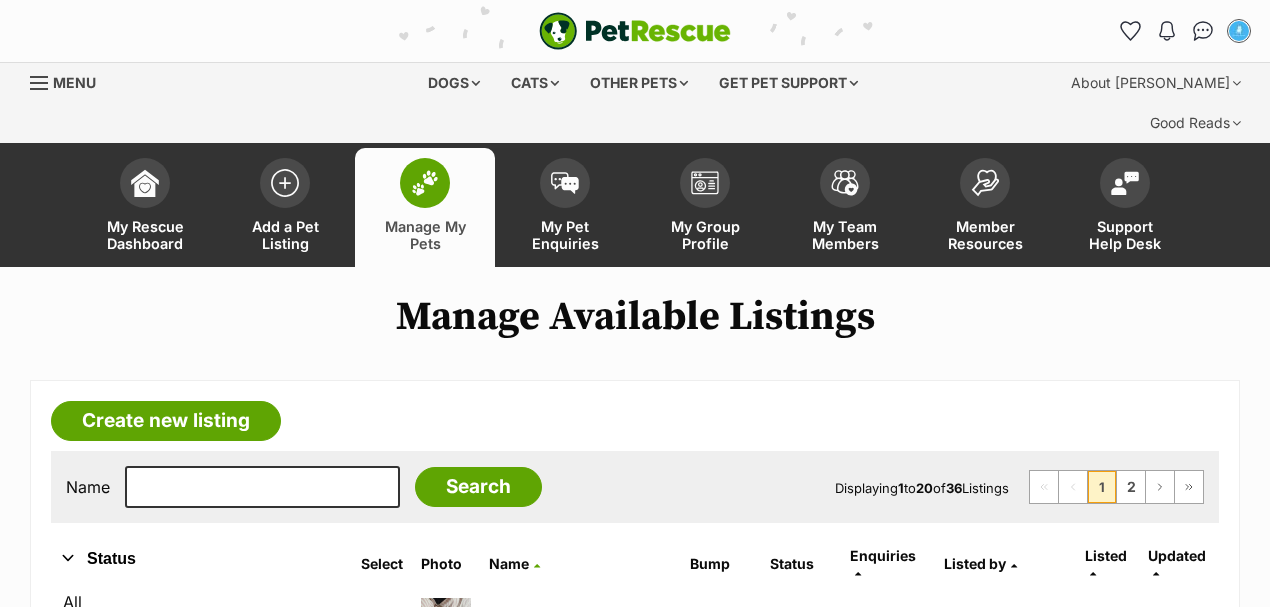 scroll, scrollTop: 177, scrollLeft: 0, axis: vertical 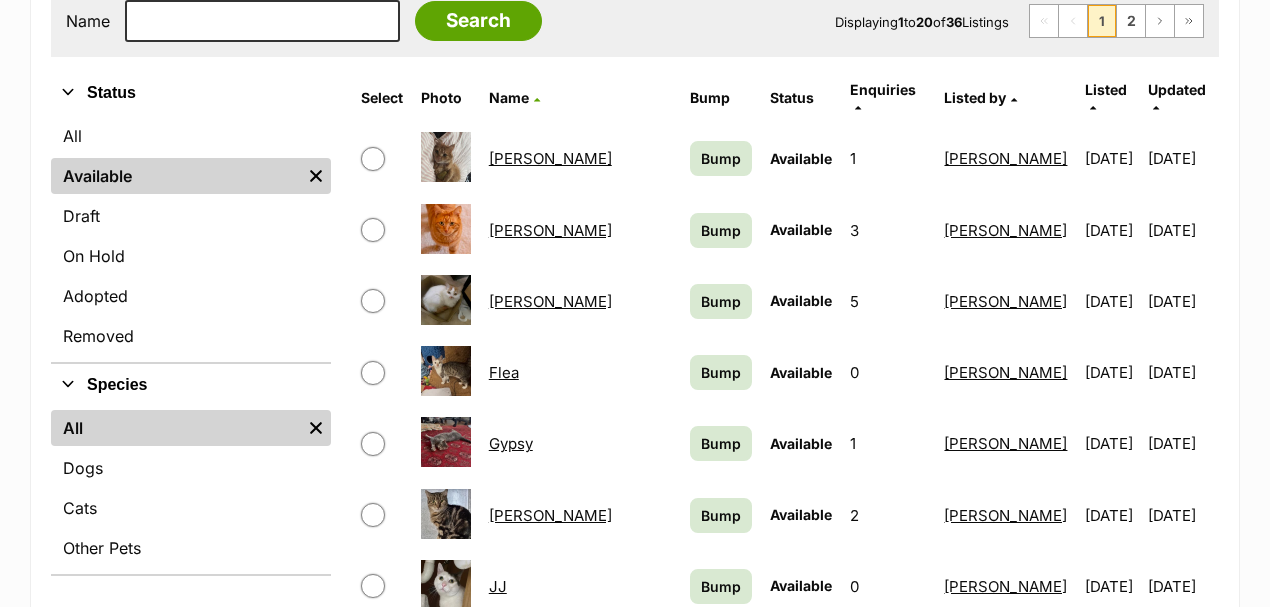 click on "[PERSON_NAME]" at bounding box center (550, 230) 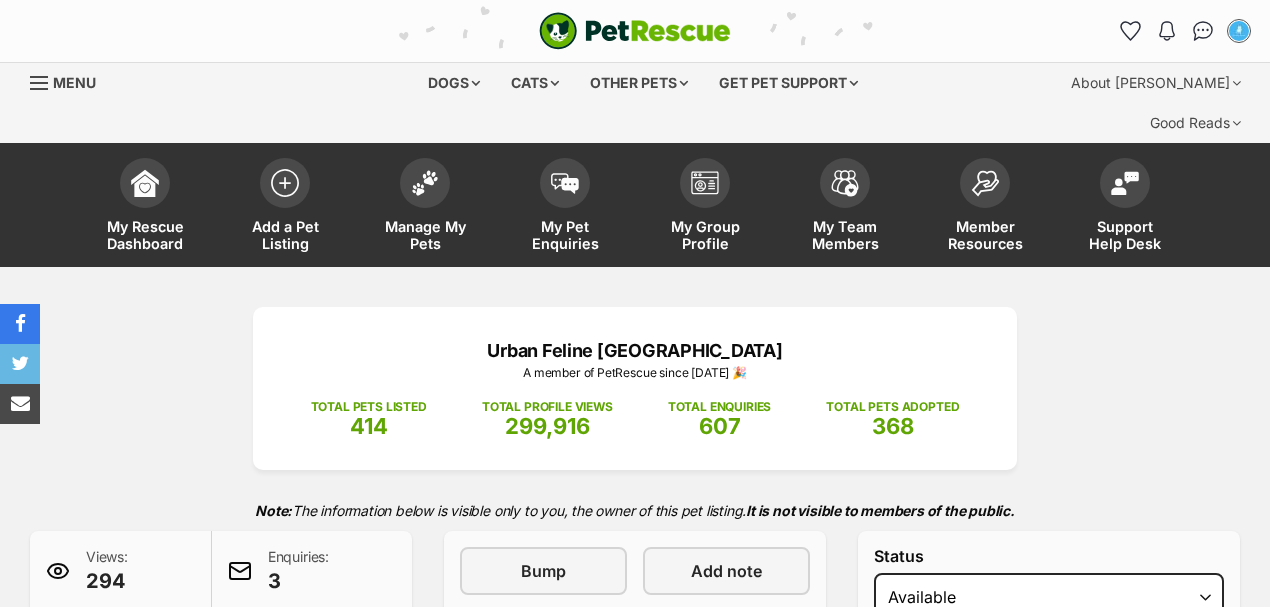 scroll, scrollTop: 393, scrollLeft: 0, axis: vertical 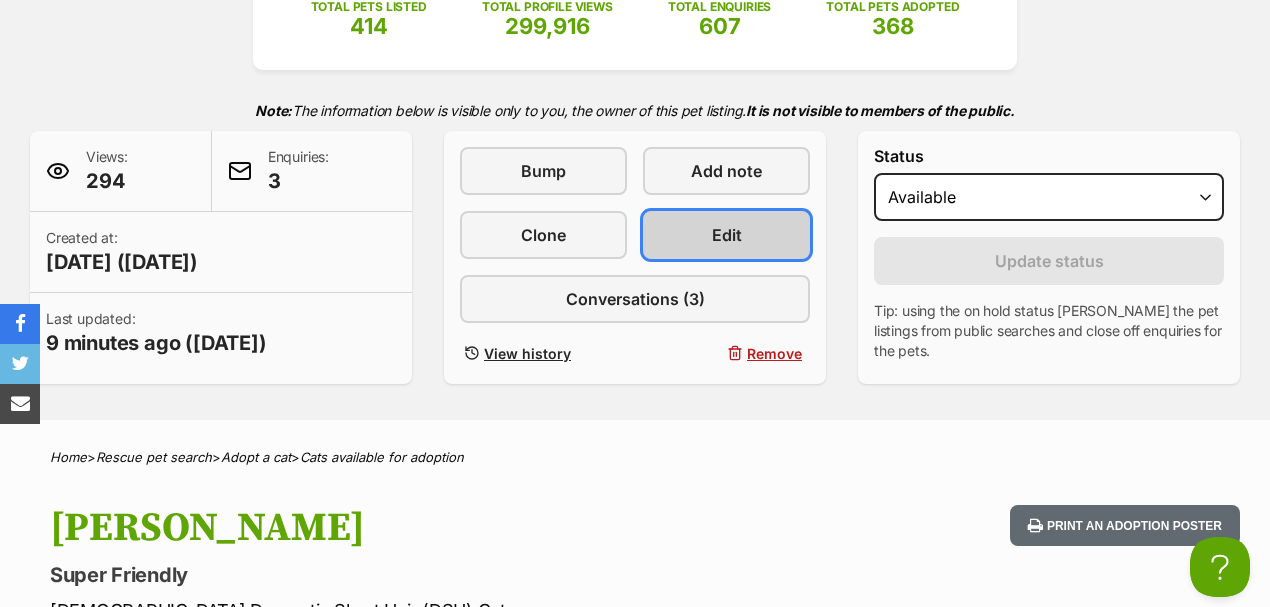 click on "Edit" at bounding box center [727, 235] 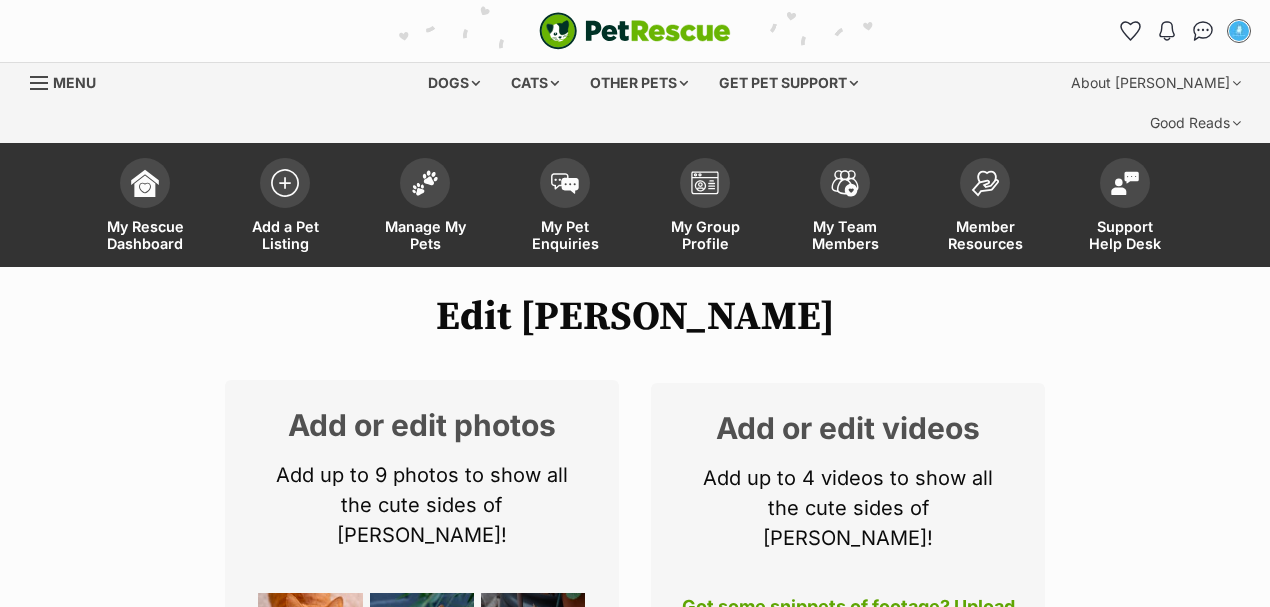 scroll, scrollTop: 484, scrollLeft: 0, axis: vertical 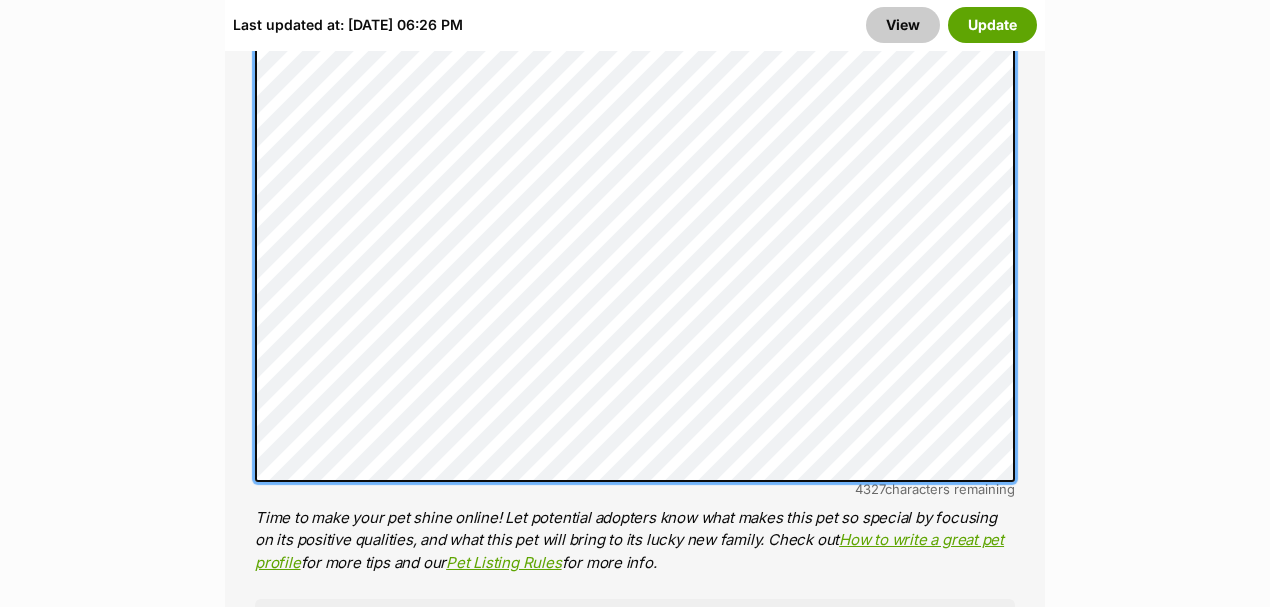 click on "Skip to main content
Log in to favourite this pet
Log in
Or sign up
Search PetRescue
Search for a pet, rescue group or article
Please select PetRescue ID
Pet name
Group
Article
Go
E.g. enter a pet's id into the search.
E.g. enter a pet's name into the search.
E.g. enter a rescue groups's name.
E.g. enter in a keyword to find an article.
Log in to set up alerts
Log in
Or sign up
Close Sidebar
Welcome, Daniel Lewis!
Log out
Find pets to foster or adopt
Browse for dogs and puppies
Browse for cats and kittens
Browse for other pets
Search the website
Pets needing foster care
All pets
Keyword search
Rescue directory
My account
Favourites
Alerts
Pet alert matches
Account settings
Account details
Change password" at bounding box center (635, 2919) 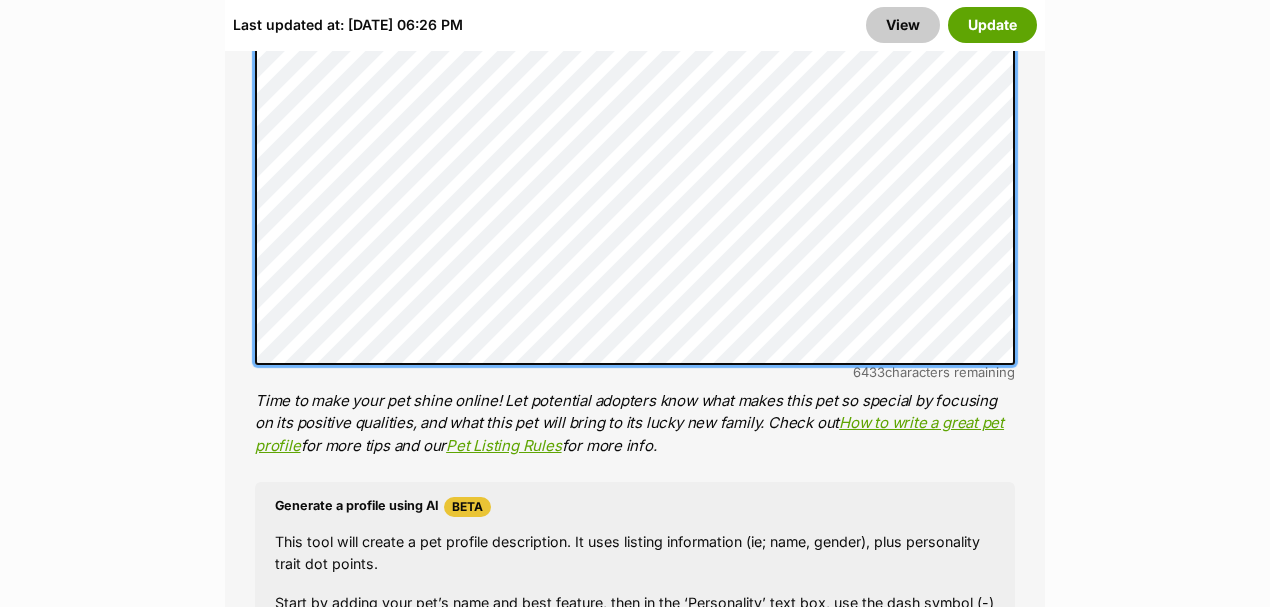 scroll, scrollTop: 1959, scrollLeft: 0, axis: vertical 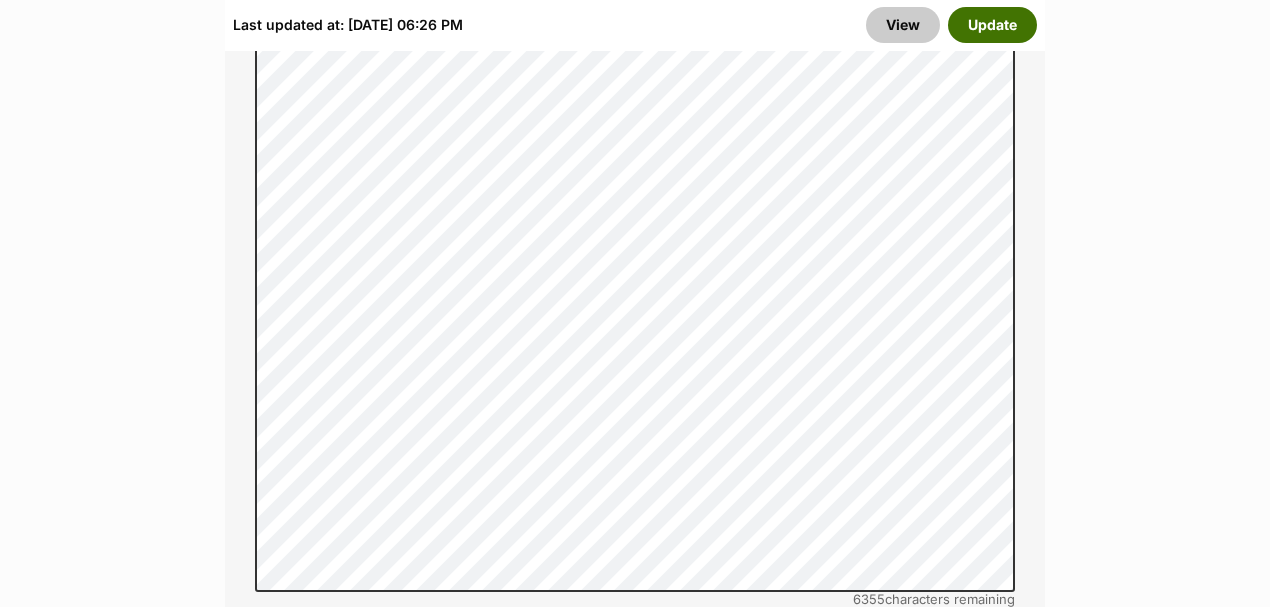 click on "Update" at bounding box center (992, 25) 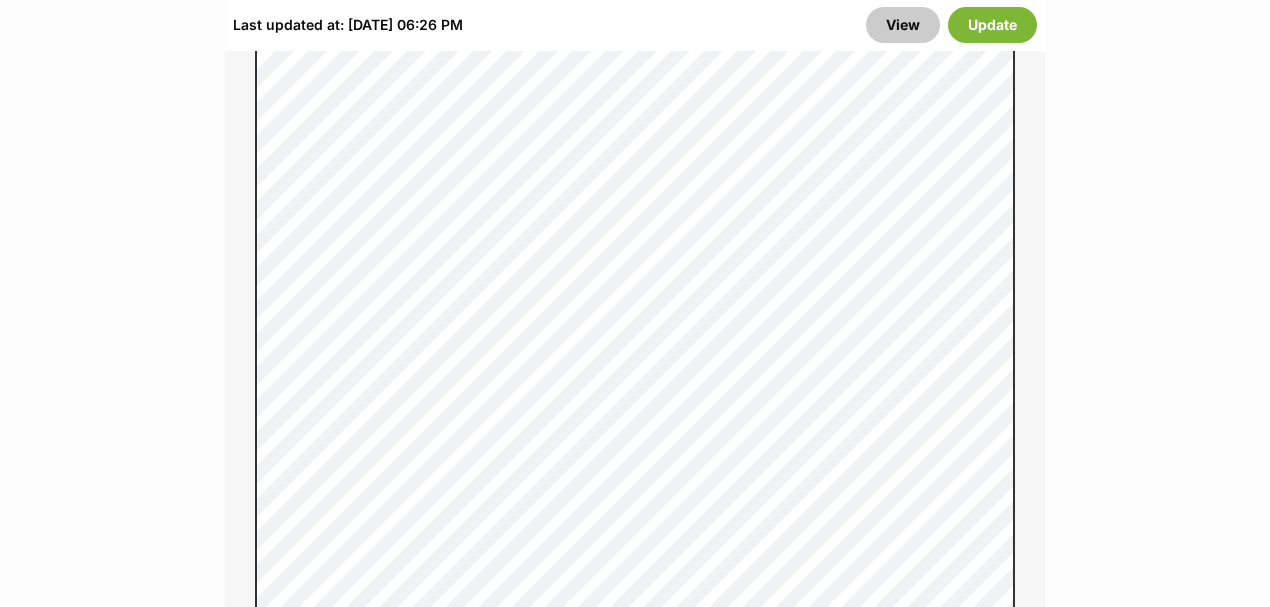 scroll, scrollTop: 1692, scrollLeft: 0, axis: vertical 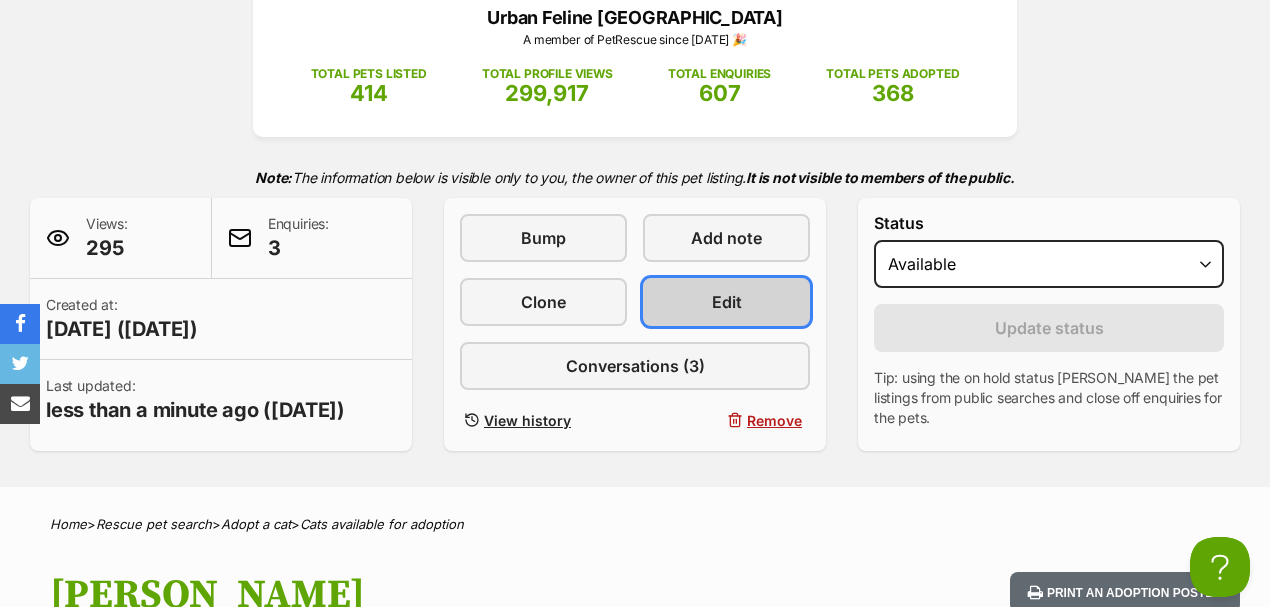 click on "Edit" at bounding box center [727, 302] 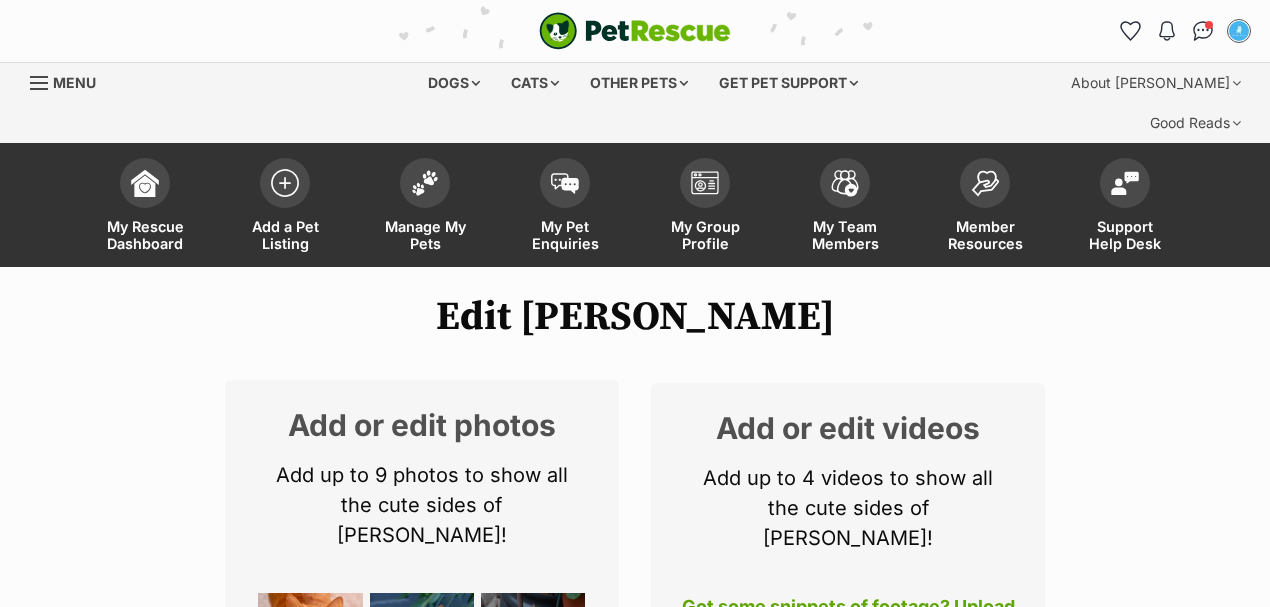 scroll, scrollTop: 254, scrollLeft: 0, axis: vertical 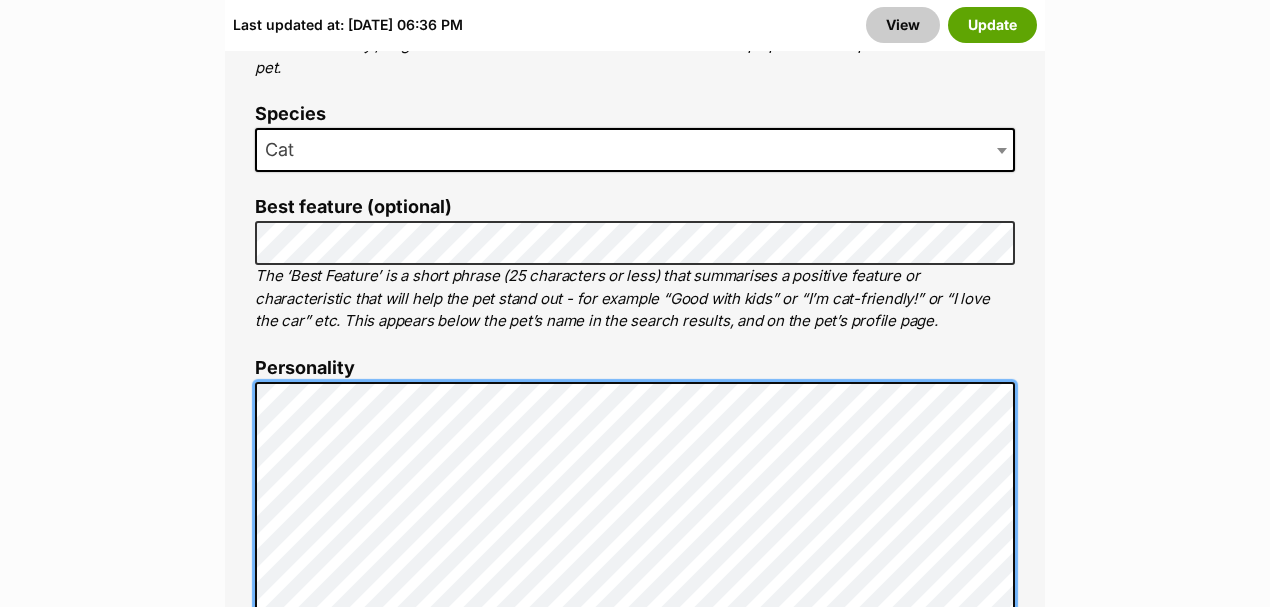 click on "Edit Arthur
Add or edit photos
Add up to 9 photos to show all
the cute sides of Arthur!
+5
Edit Photos
Add or edit videos
Add up to 4 videos to show all
the cute sides of Arthur!
Got some snippets of footage? Upload the first video for Arthur!
Edit Videos
Listing owner Choose an owner Daniel Lewis
The owner of the pet listing is able to edit the listing and manage enquiries with potential adopters. Note:
Group Admins
are also able to edit this pet listing and manage all it's enquiries.
Any time this pet receives new enquiries or messages from potential adopters, we'll also send you an email notification. Members can opt out of receiving these emails via their
notification settings .
About This Pet Name
Henlo there, it looks like you might be using the pet name field to indicate that this pet is now on hold - we recommend updating the status to on hold from the  listing page  instead!
Species Cat" at bounding box center (635, 3566) 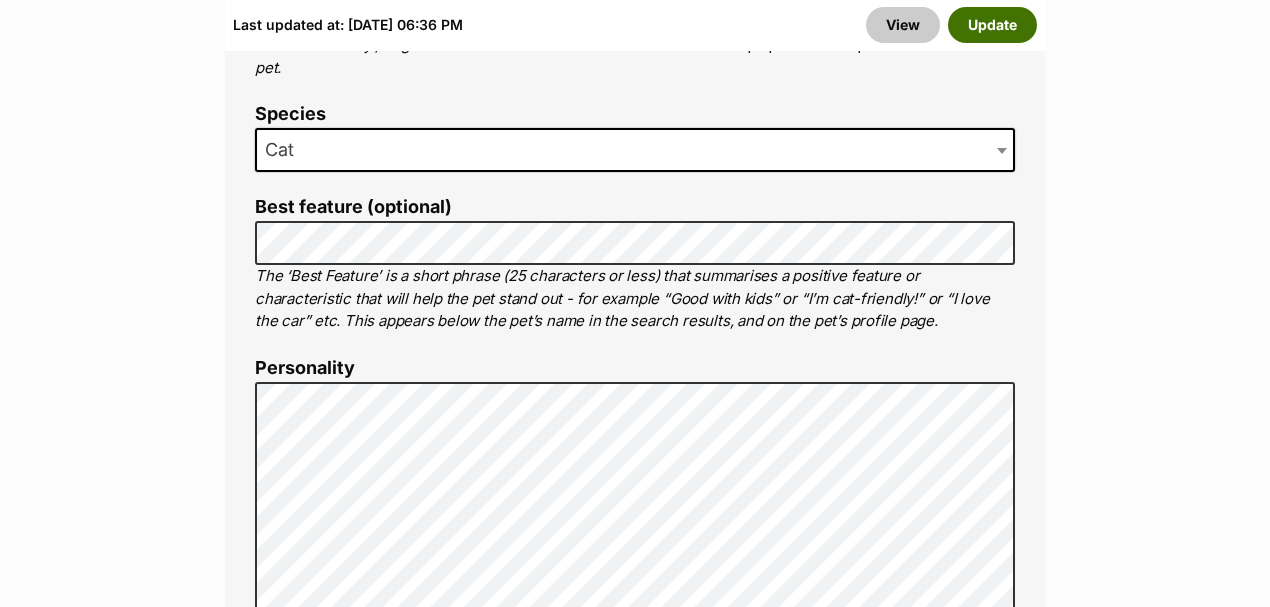 click on "Update" at bounding box center (992, 25) 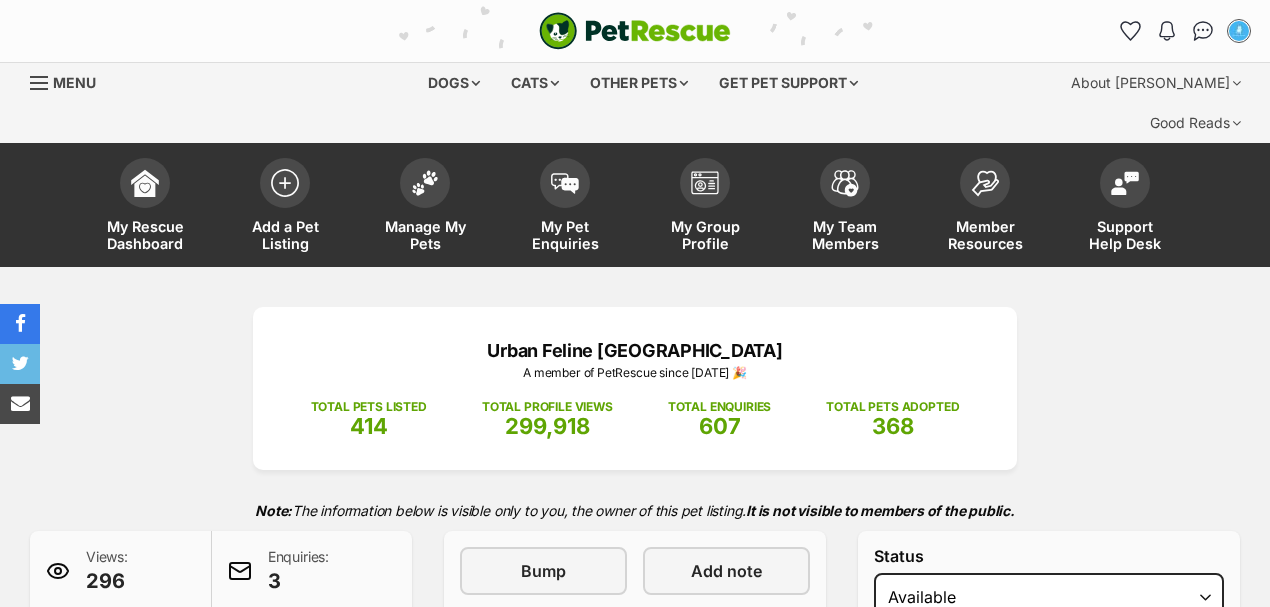 scroll, scrollTop: 0, scrollLeft: 0, axis: both 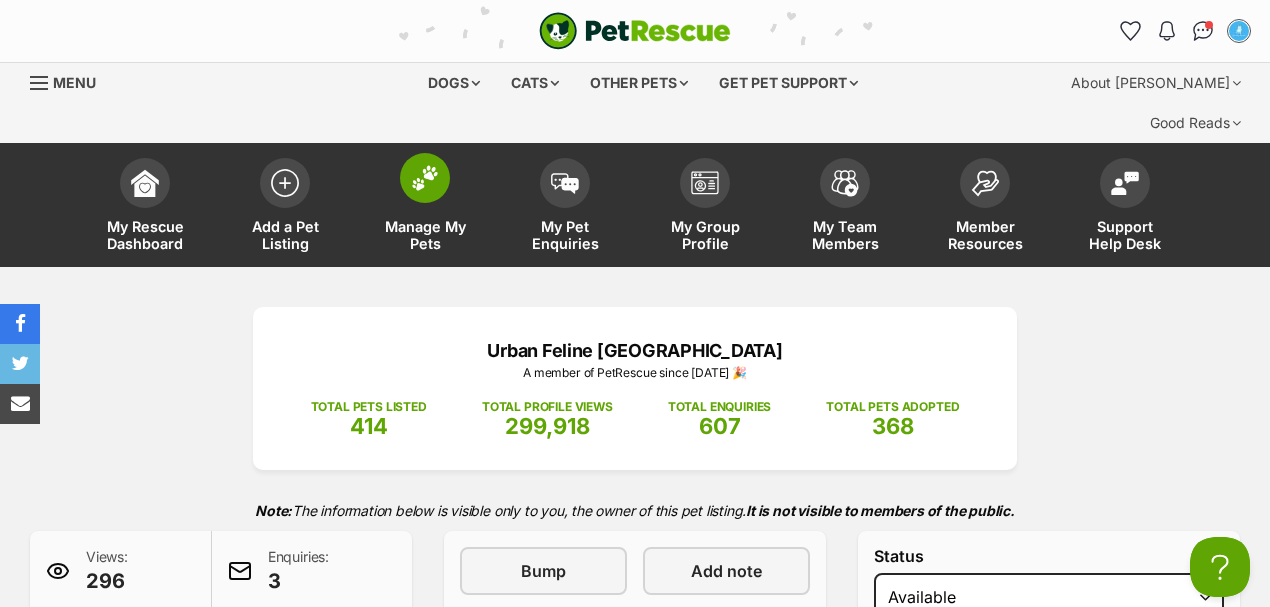 click on "Manage My Pets" at bounding box center (425, 207) 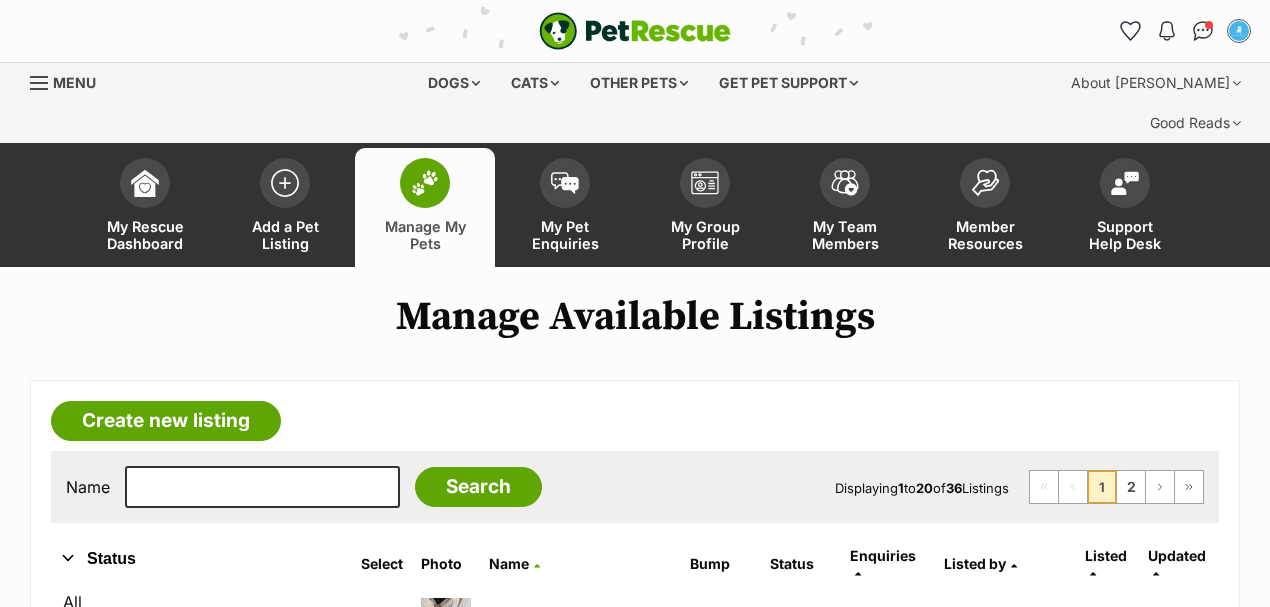 scroll, scrollTop: 0, scrollLeft: 0, axis: both 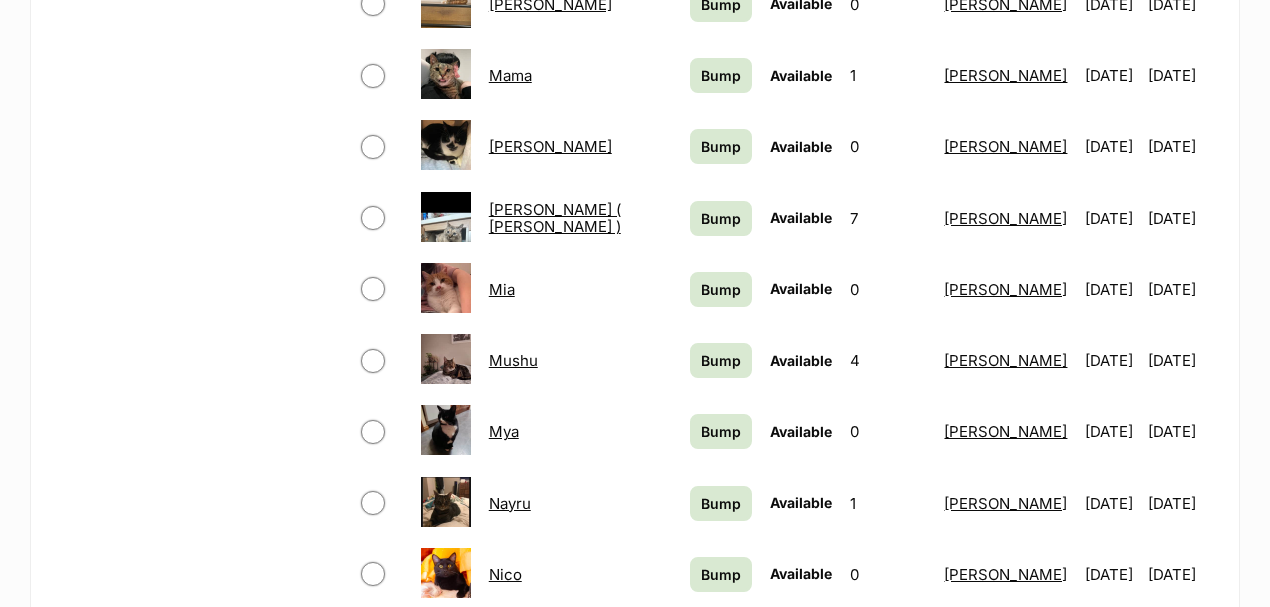 click on "[PERSON_NAME] ( [PERSON_NAME] )" at bounding box center [555, 218] 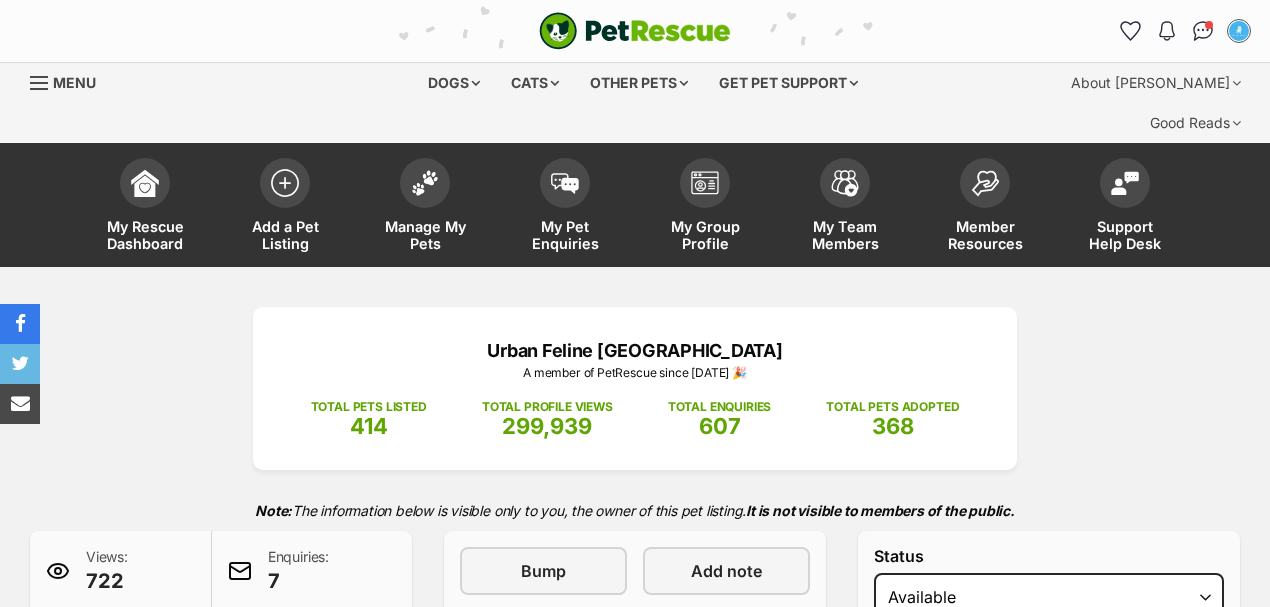 scroll, scrollTop: 966, scrollLeft: 0, axis: vertical 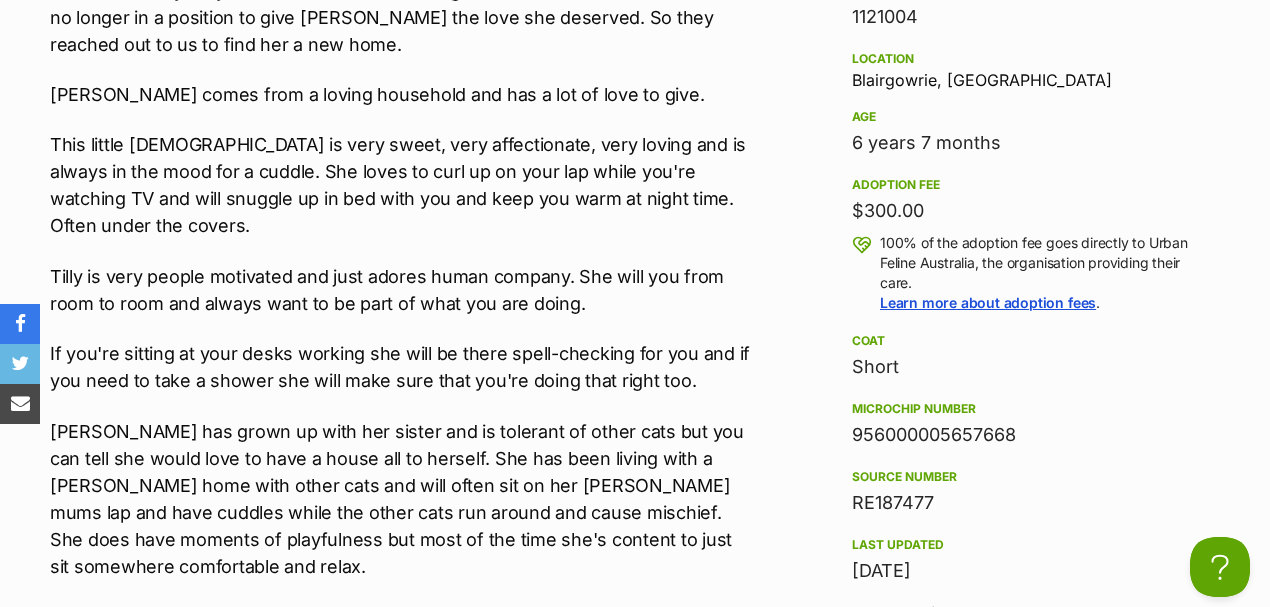 drag, startPoint x: 1026, startPoint y: 351, endPoint x: 838, endPoint y: 350, distance: 188.00266 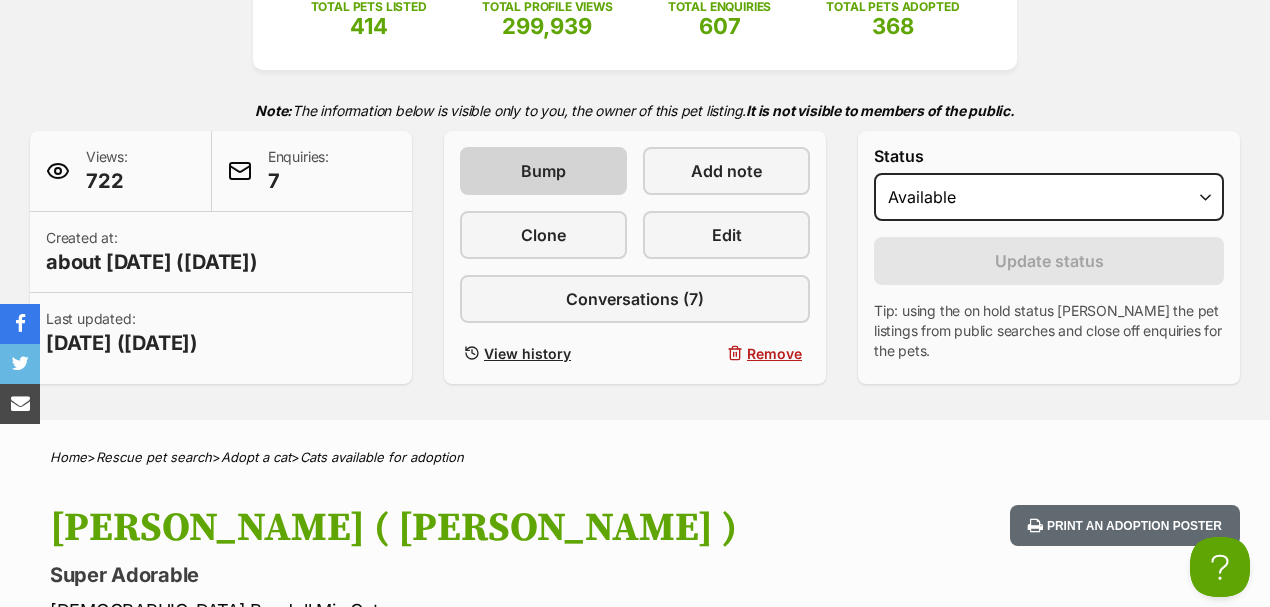 scroll, scrollTop: 0, scrollLeft: 0, axis: both 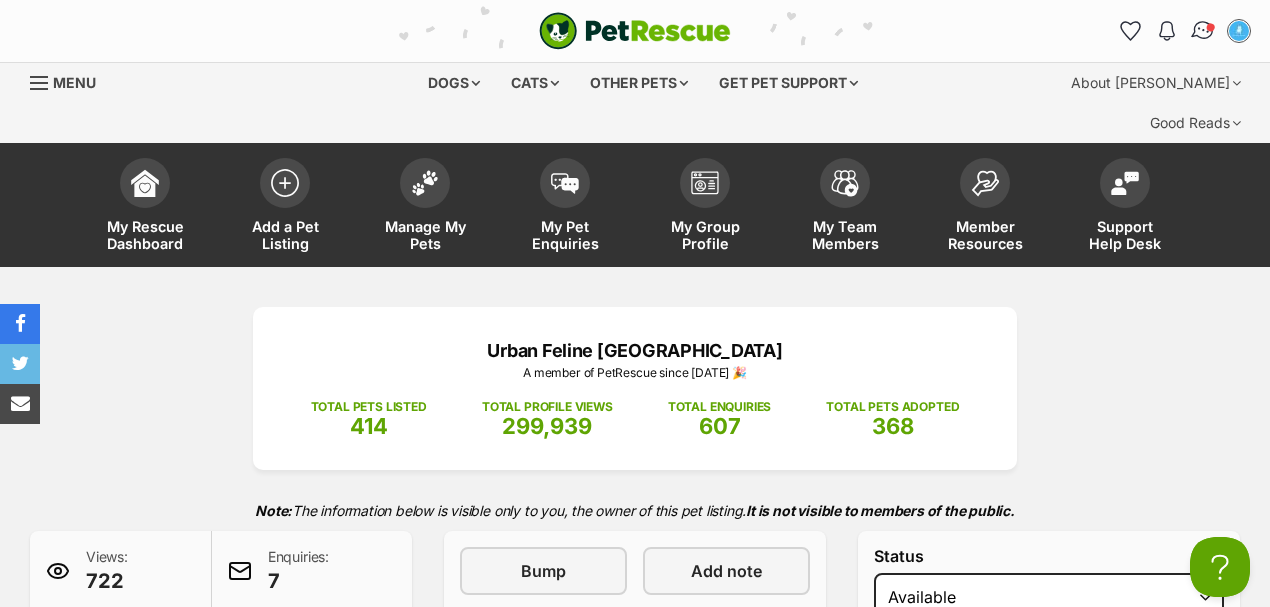 click at bounding box center (1202, 31) 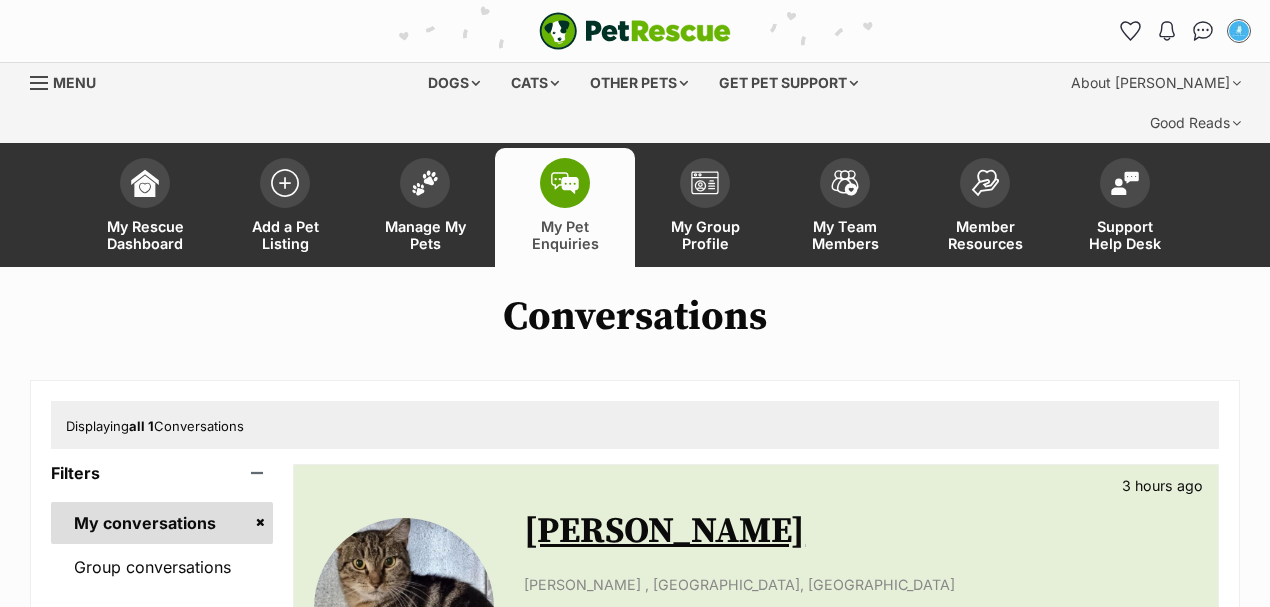 scroll, scrollTop: 333, scrollLeft: 0, axis: vertical 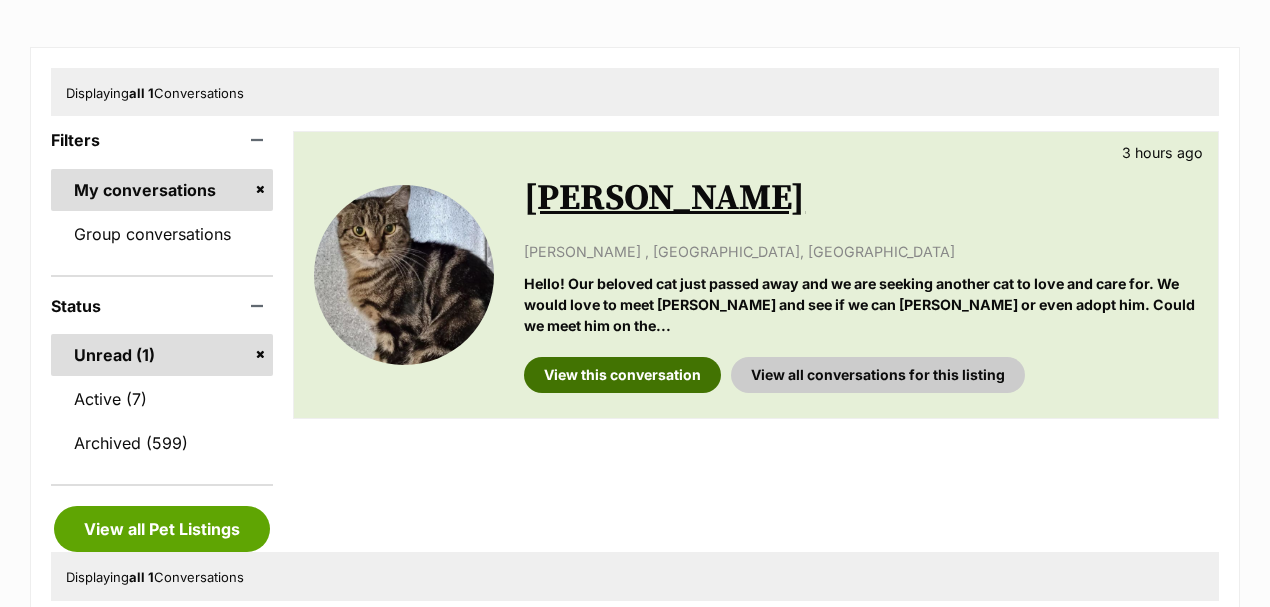 click on "View this conversation" at bounding box center (622, 375) 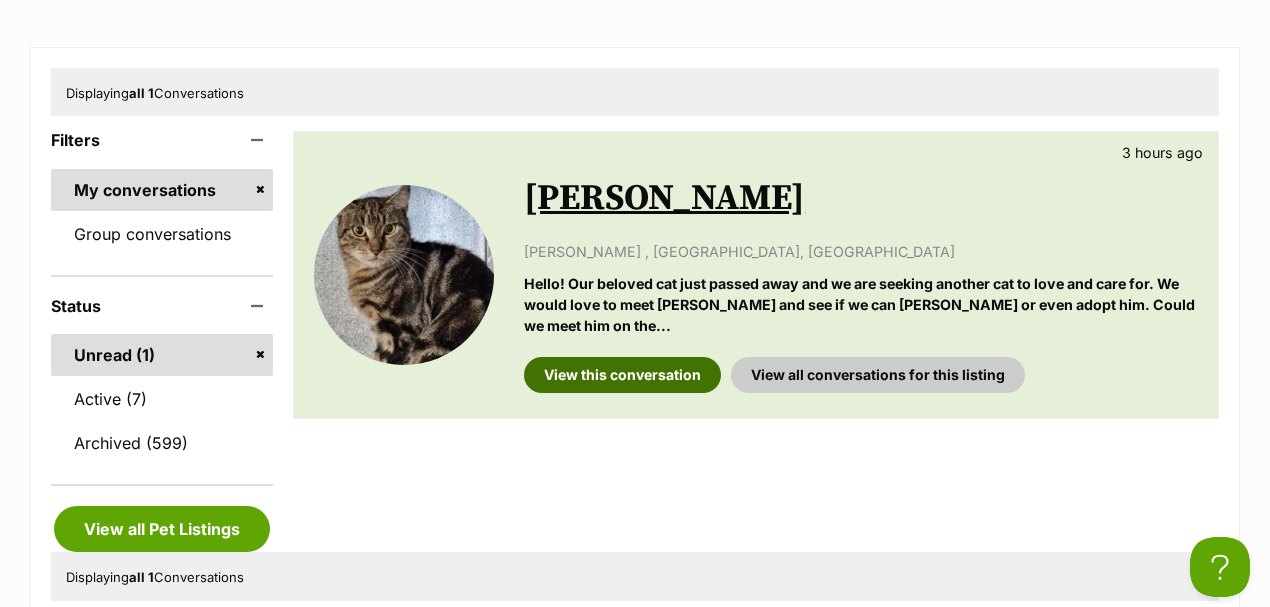 scroll, scrollTop: 0, scrollLeft: 0, axis: both 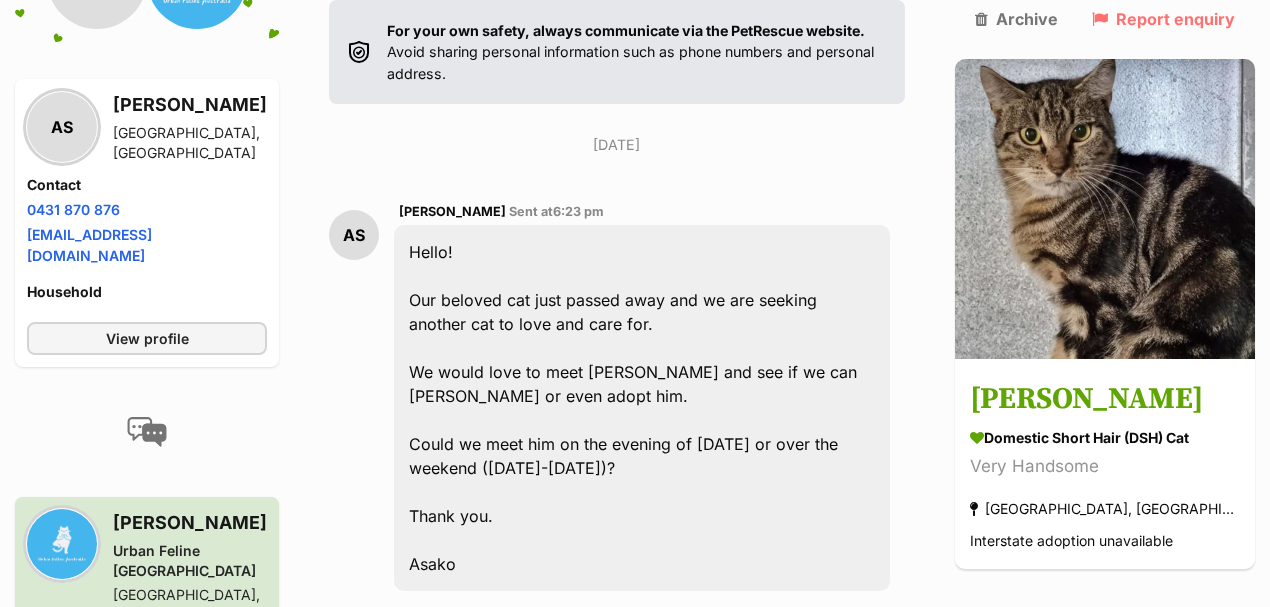click at bounding box center [617, 691] 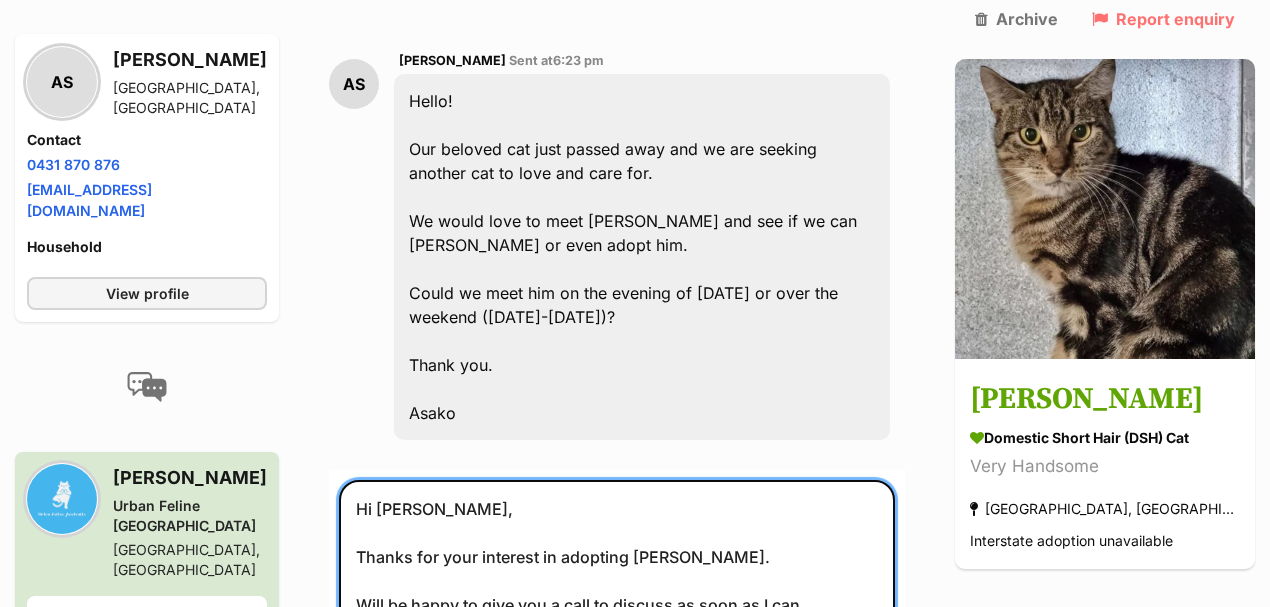 scroll, scrollTop: 689, scrollLeft: 0, axis: vertical 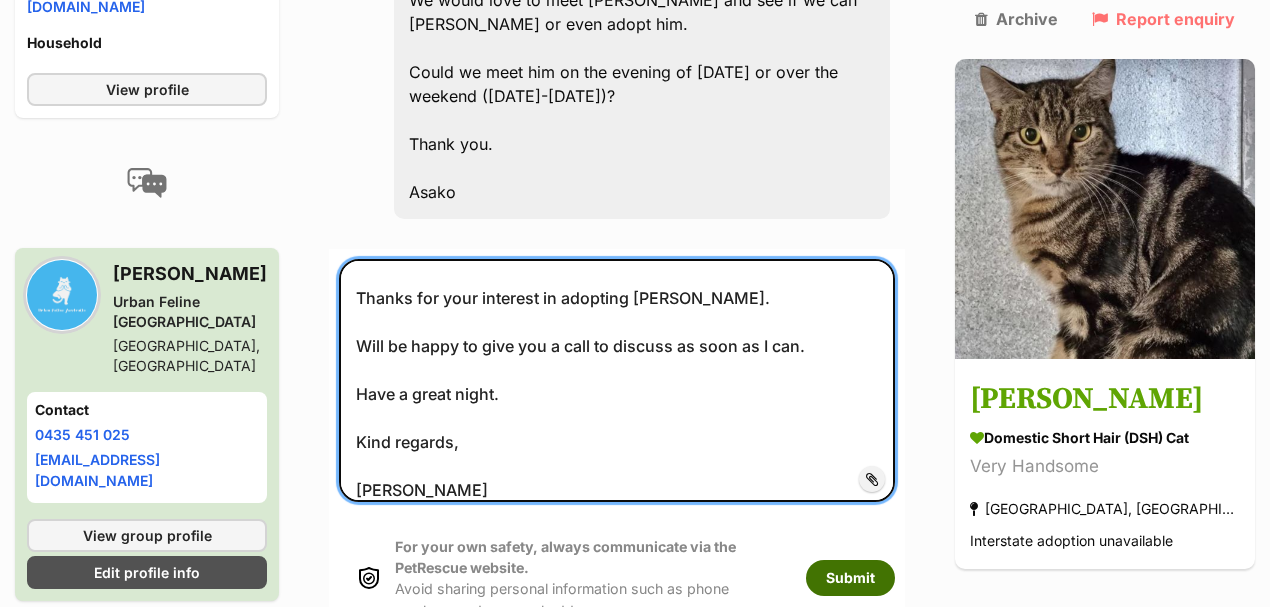 type on "Hi [PERSON_NAME],
Thanks for your interest in adopting [PERSON_NAME].
Will be happy to give you a call to discuss as soon as I can.
Have a great night.
Kind regards,
[PERSON_NAME]" 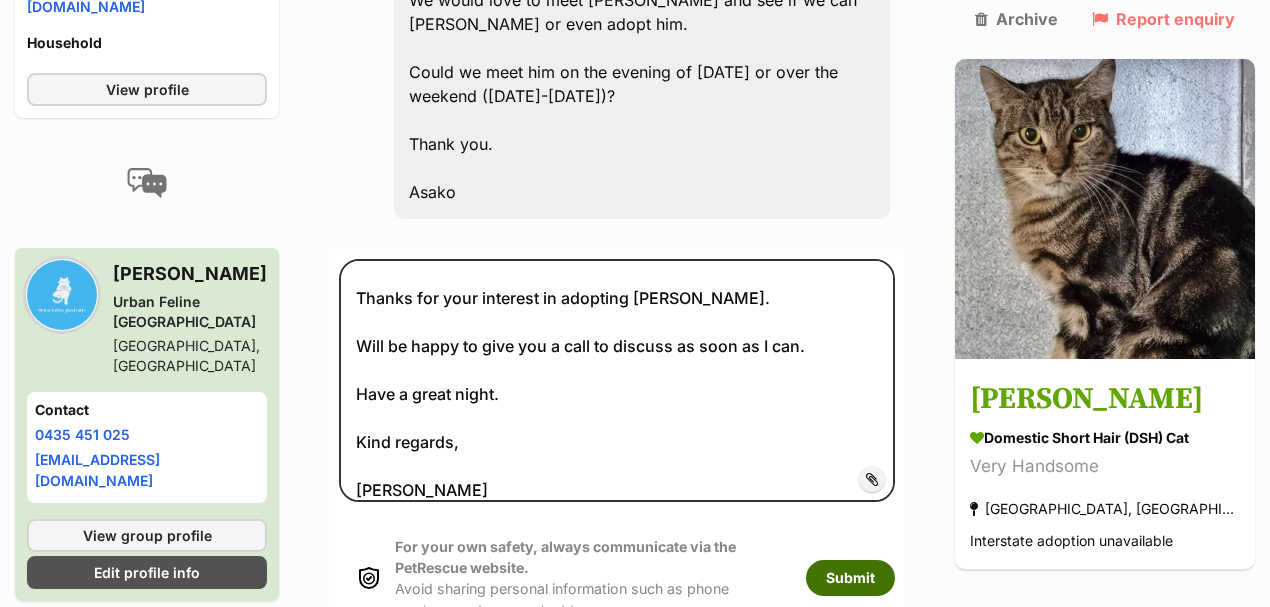 click on "Submit" at bounding box center (850, 578) 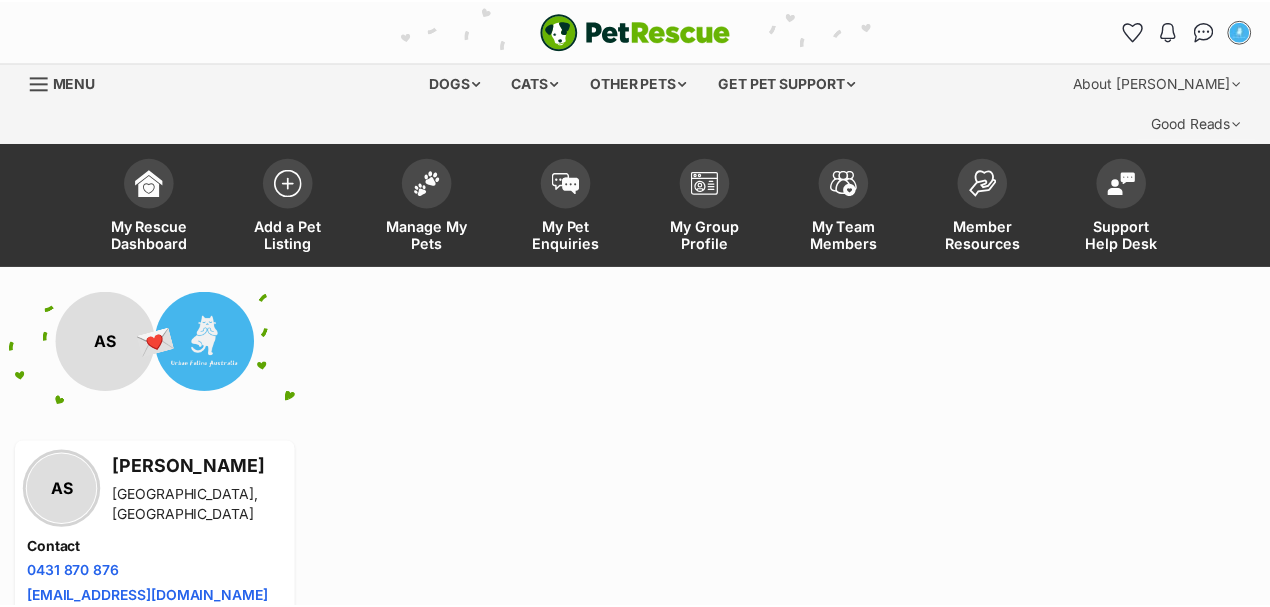 scroll, scrollTop: 690, scrollLeft: 0, axis: vertical 